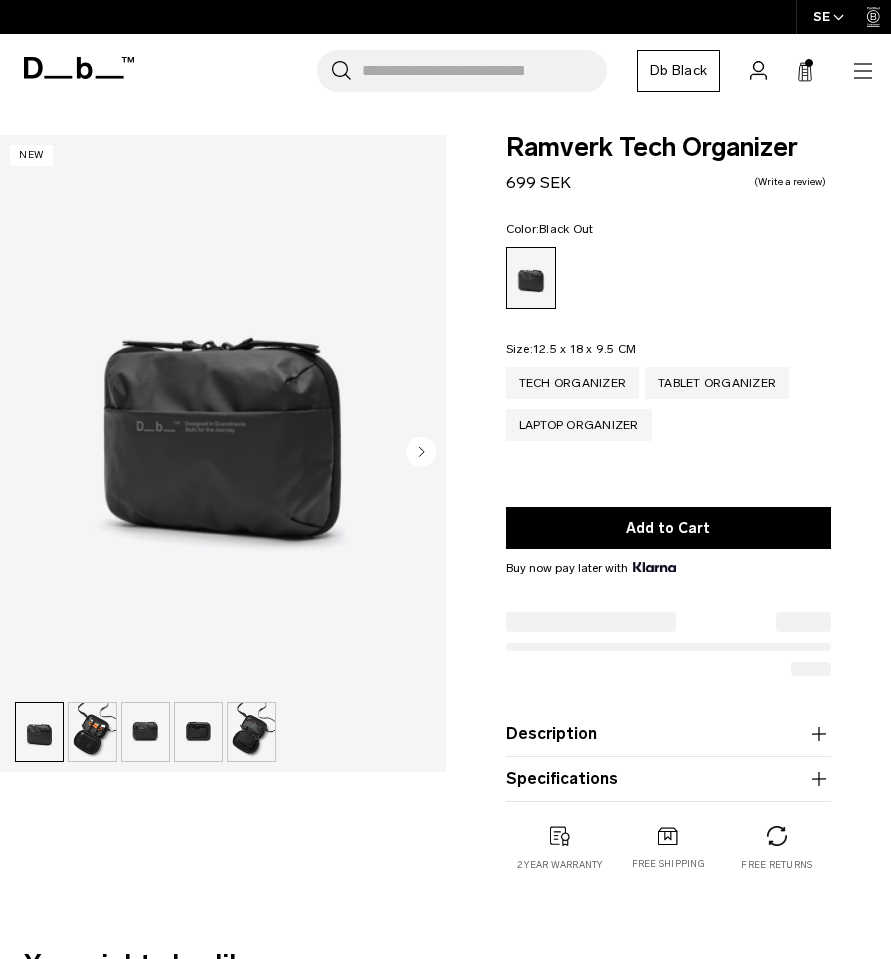 scroll, scrollTop: 0, scrollLeft: 0, axis: both 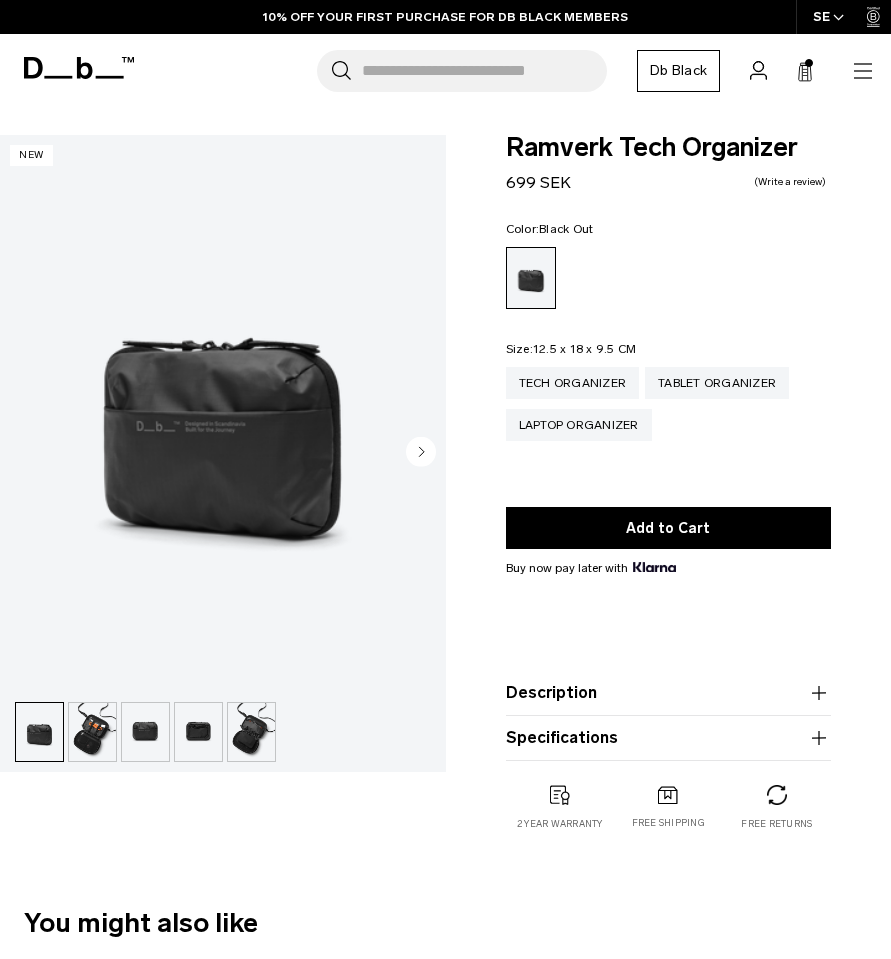 click 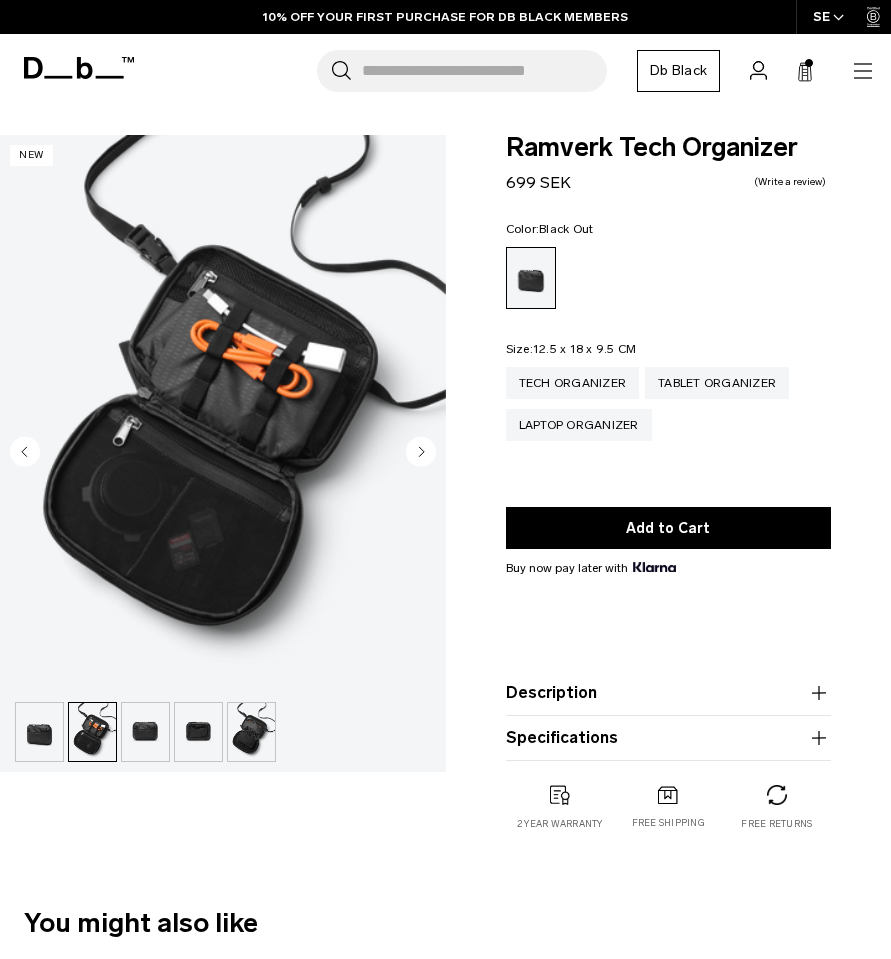 click 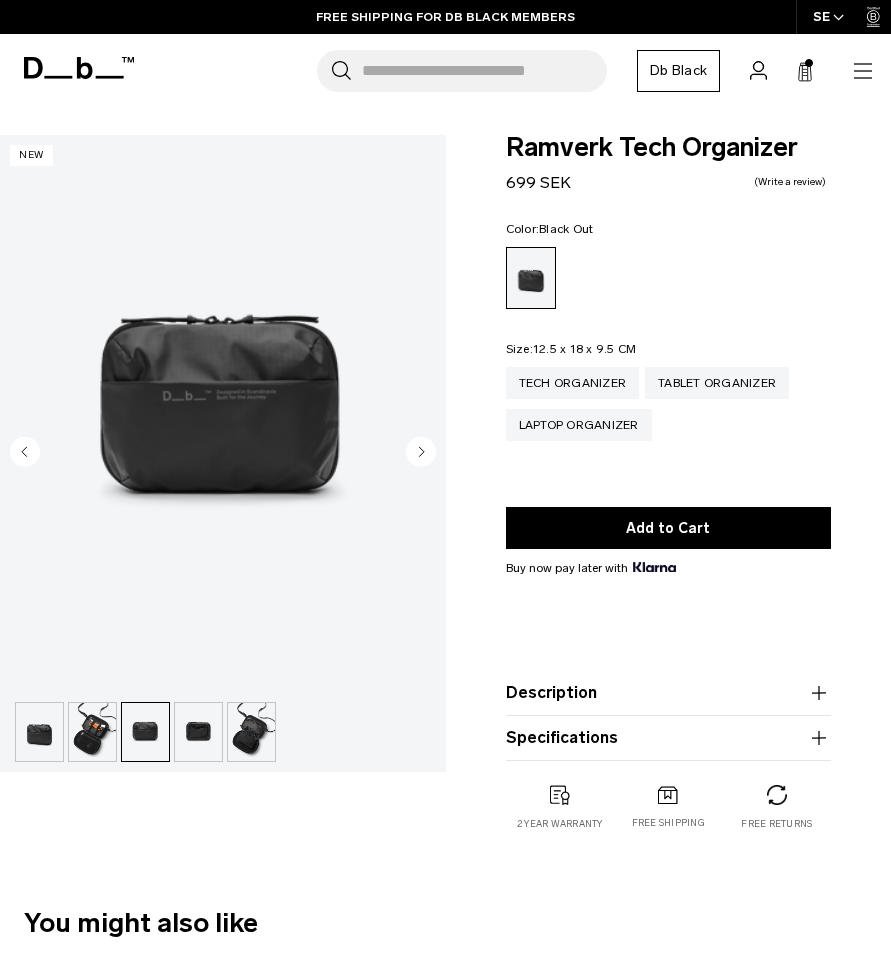 click 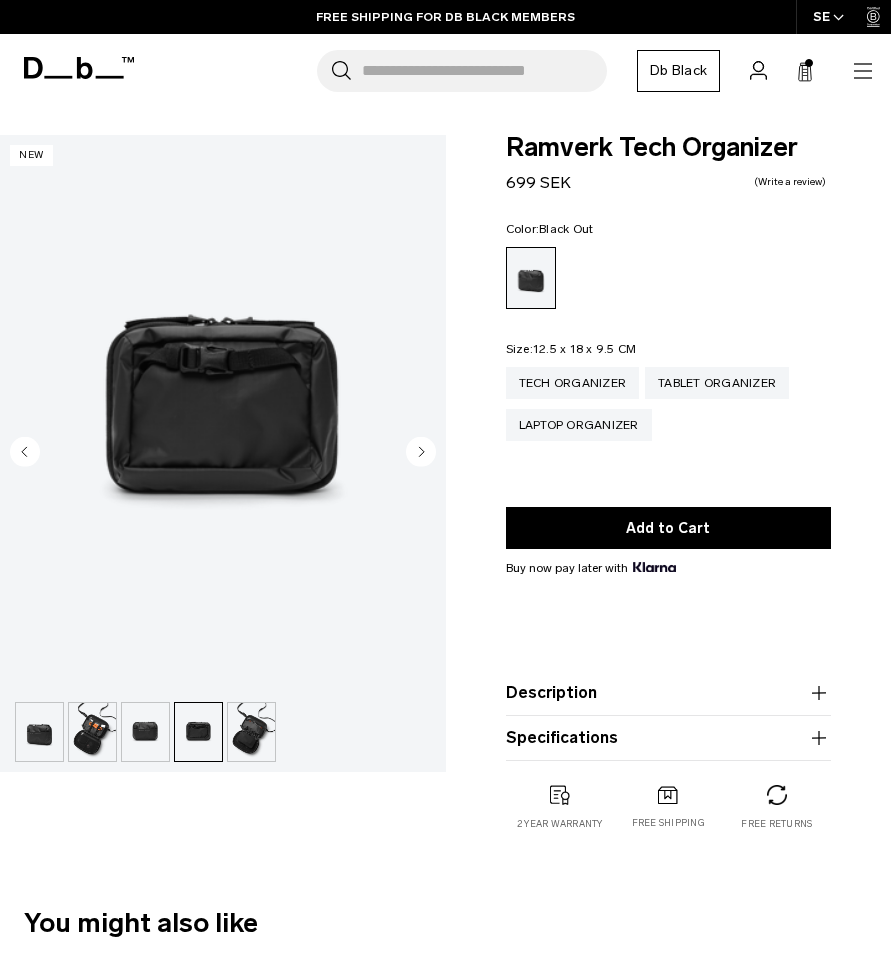 click 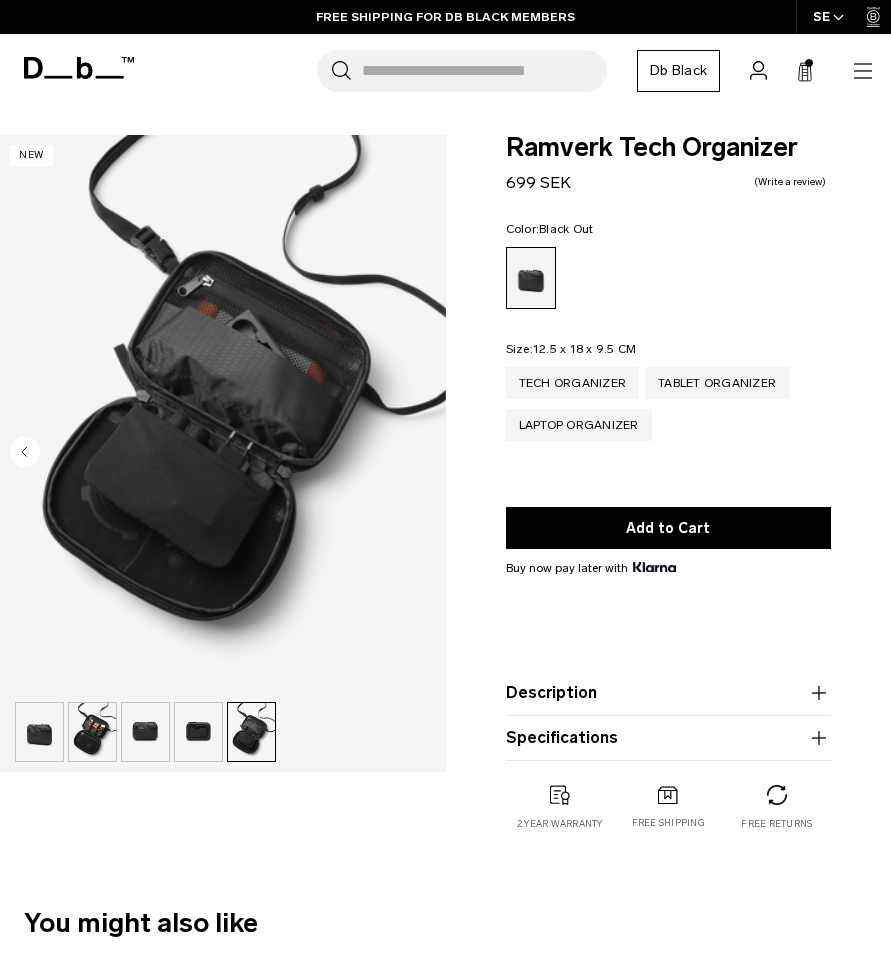 click at bounding box center [39, 732] 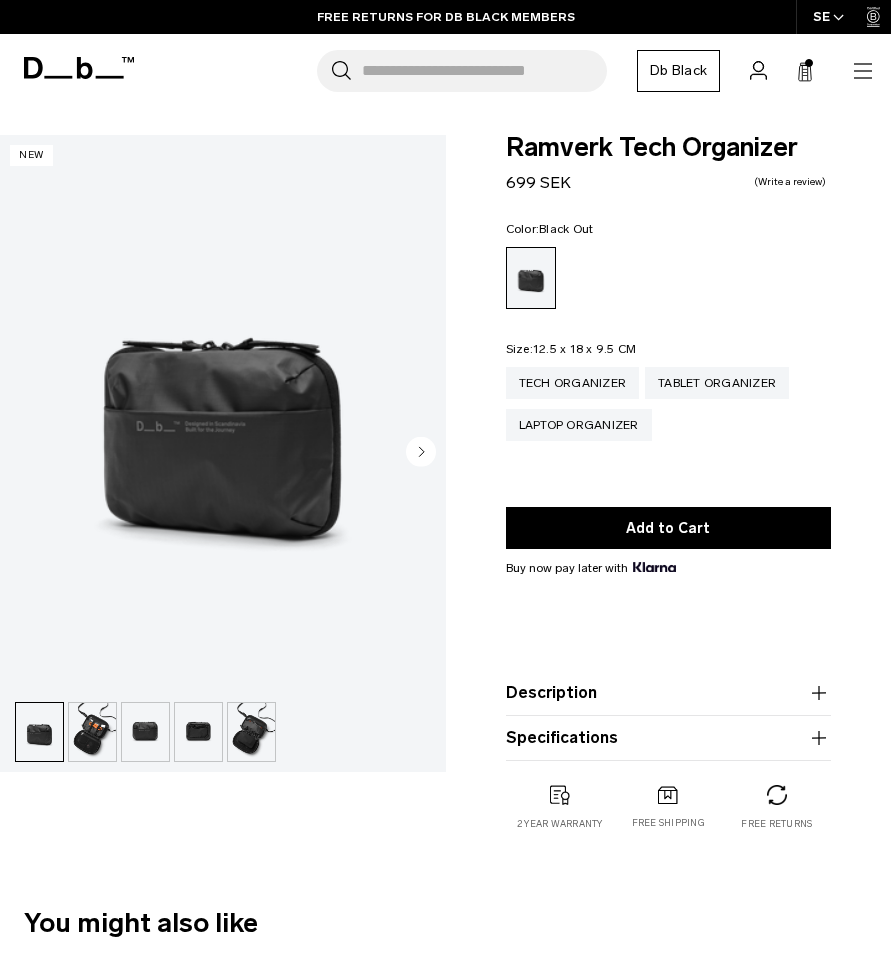 click at bounding box center (92, 732) 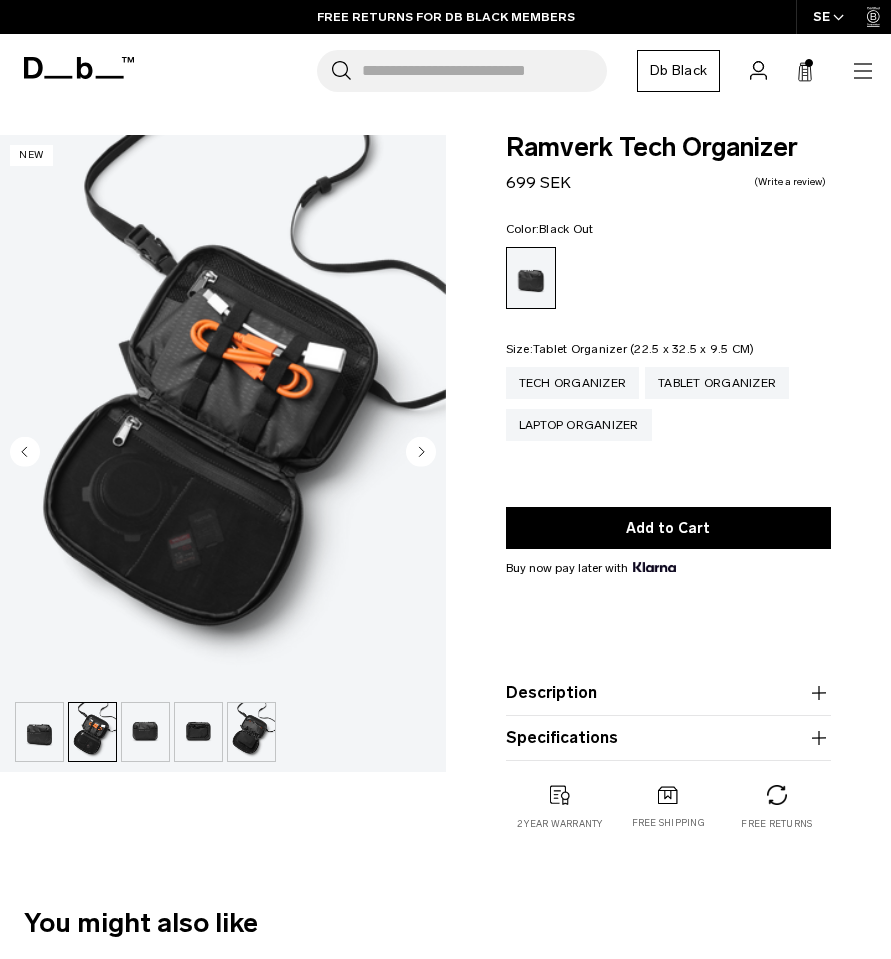 click on "Tablet Organizer" at bounding box center [717, 383] 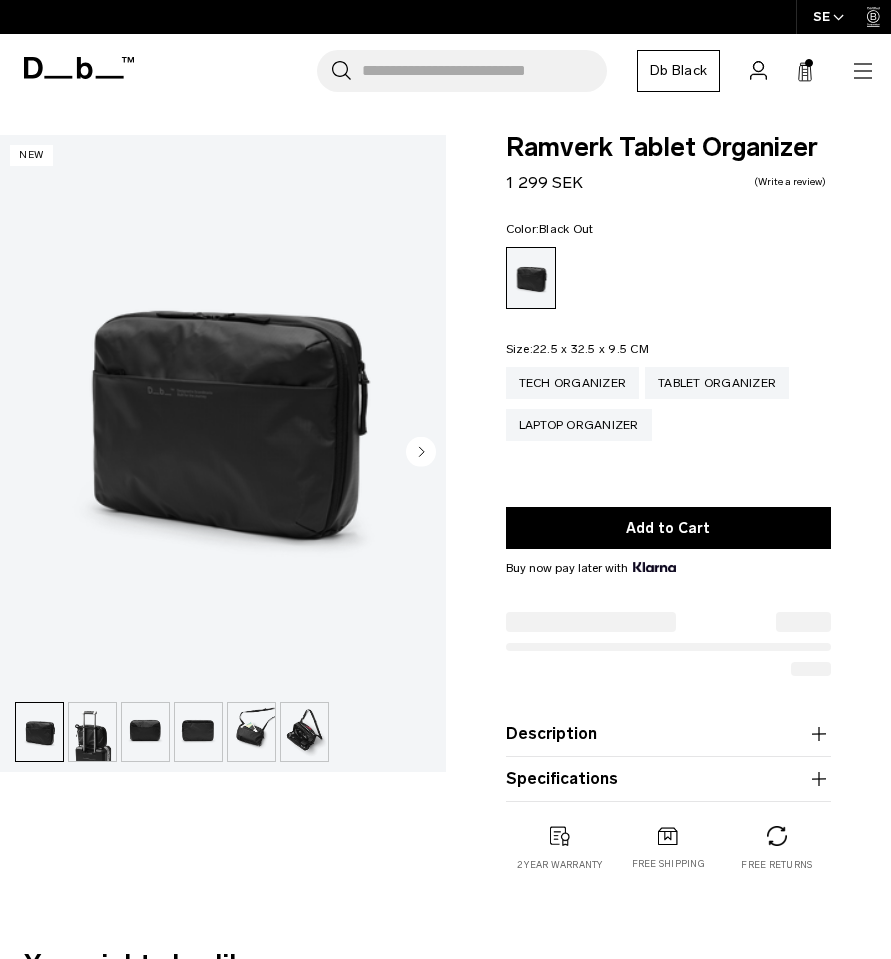 scroll, scrollTop: 0, scrollLeft: 0, axis: both 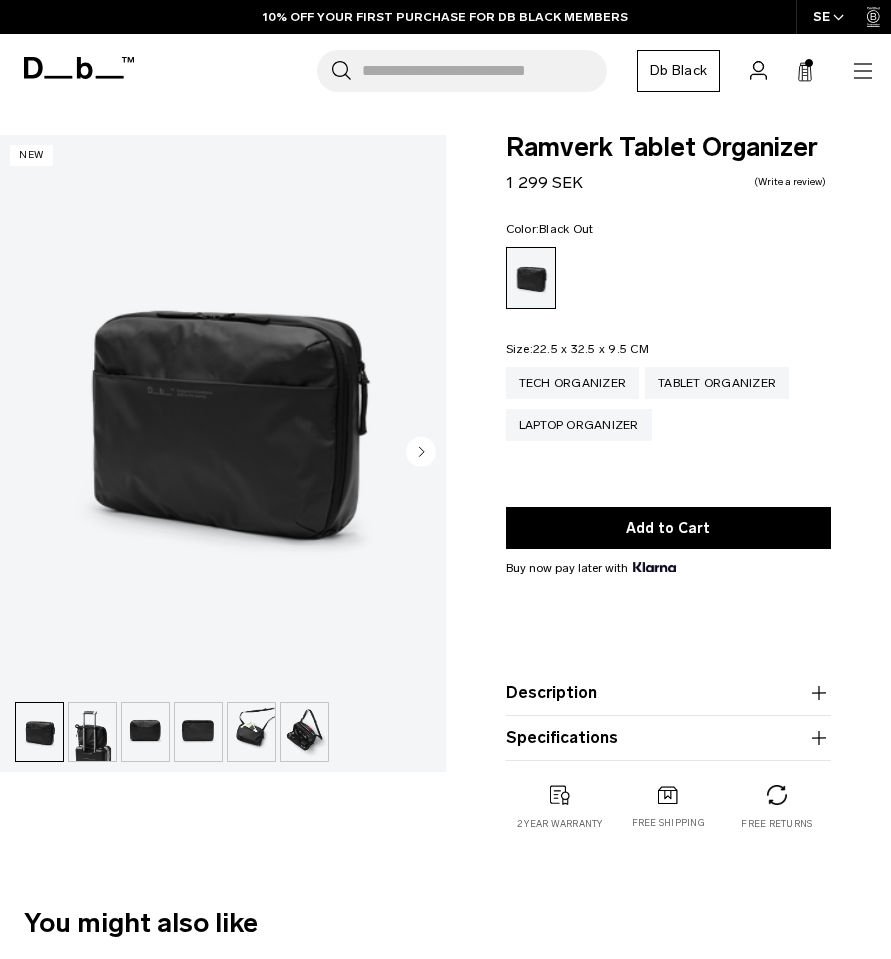 click 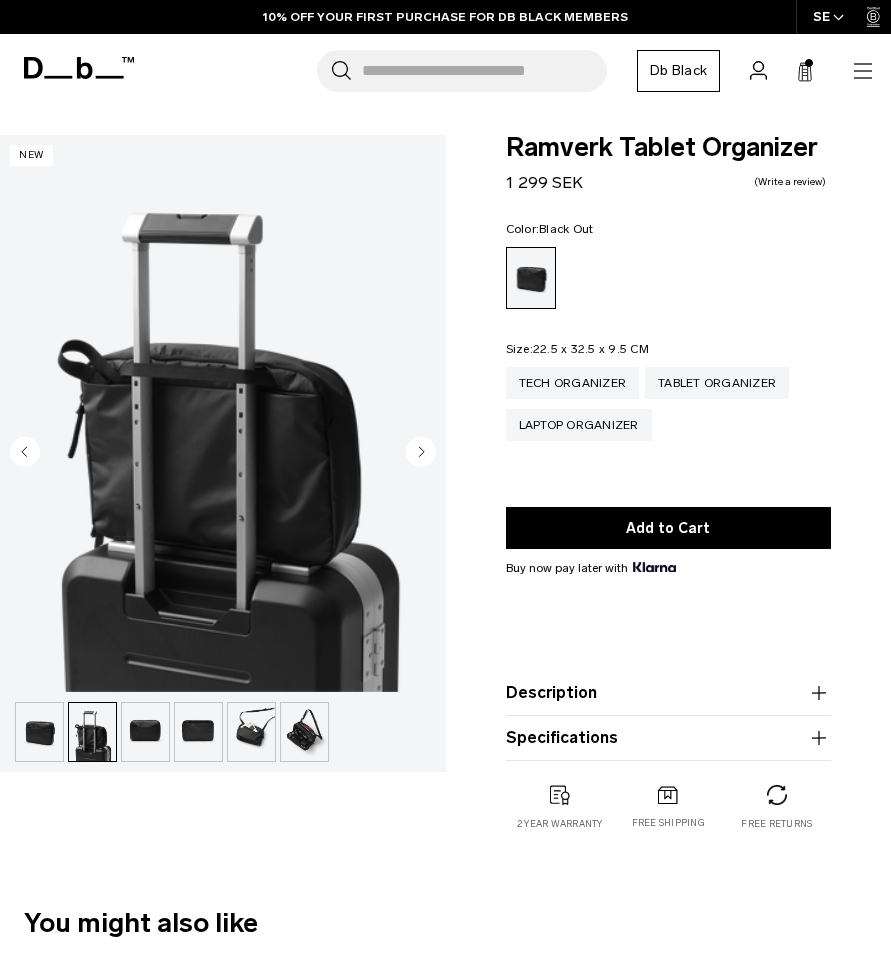 click 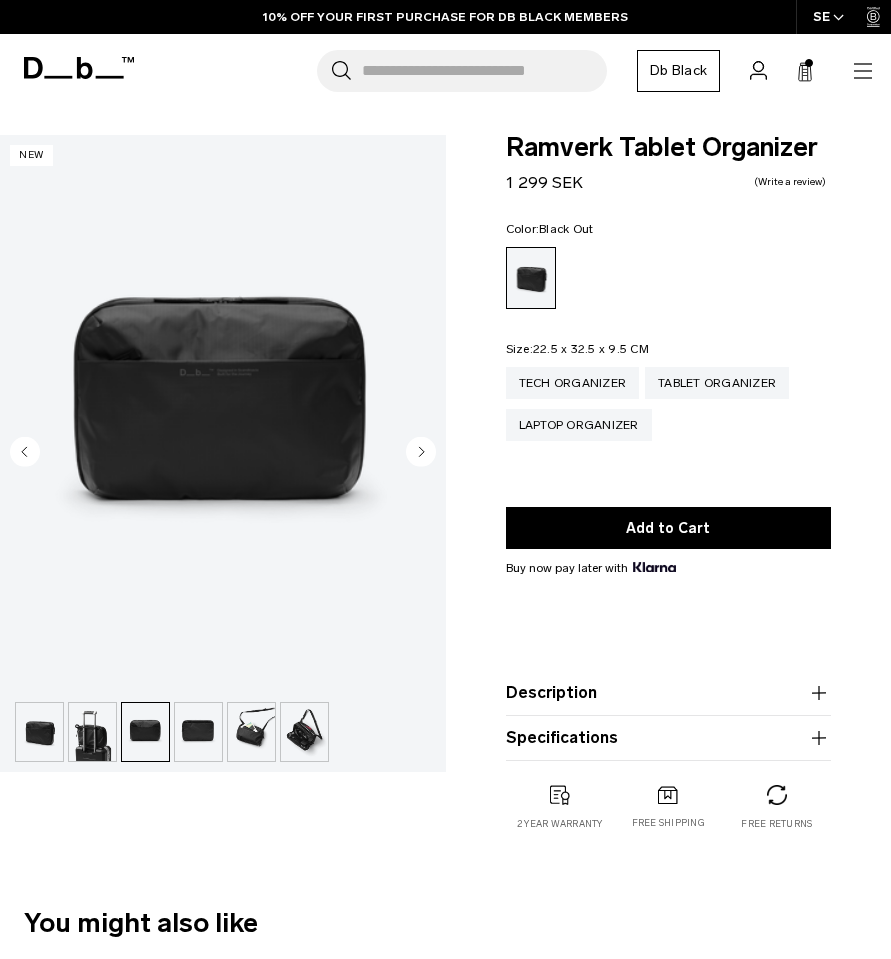 click 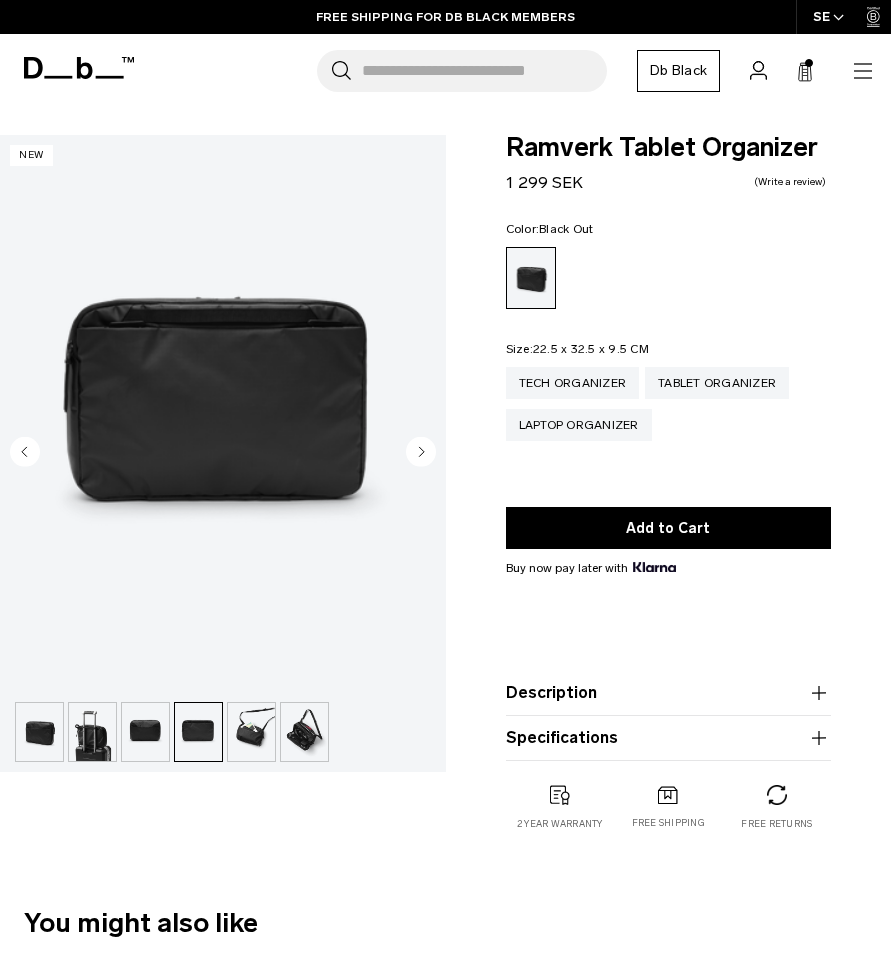click at bounding box center [223, 413] 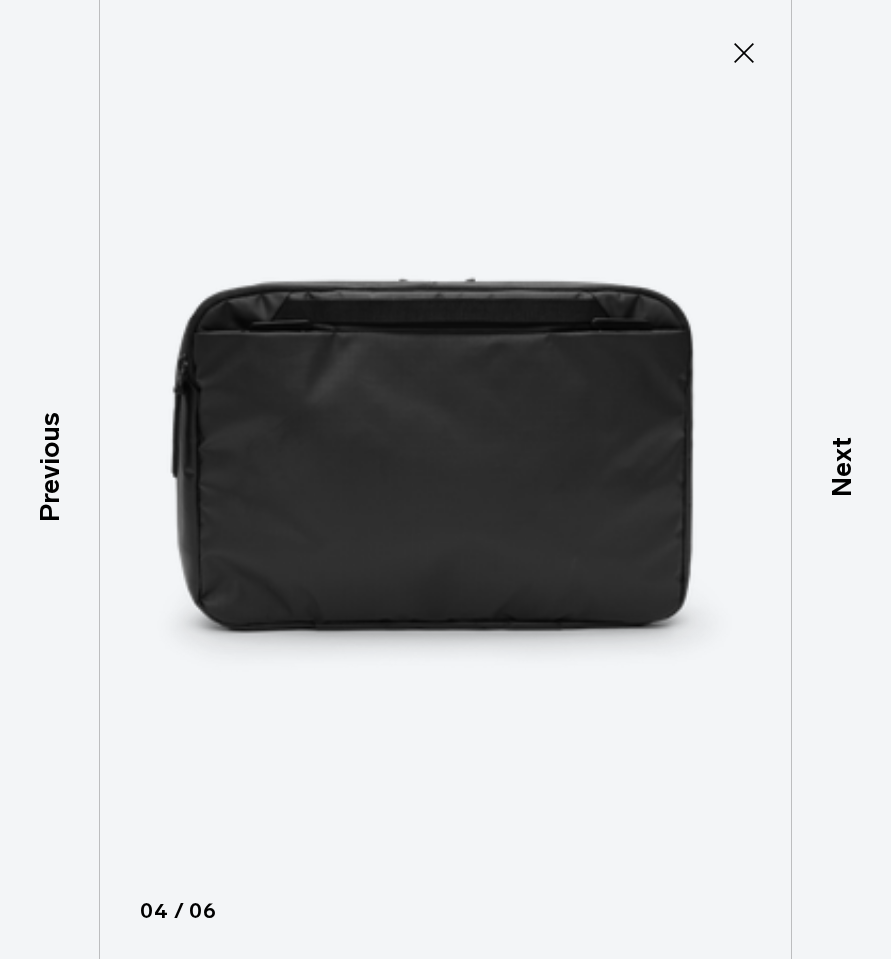 click on "Next" at bounding box center (841, 468) 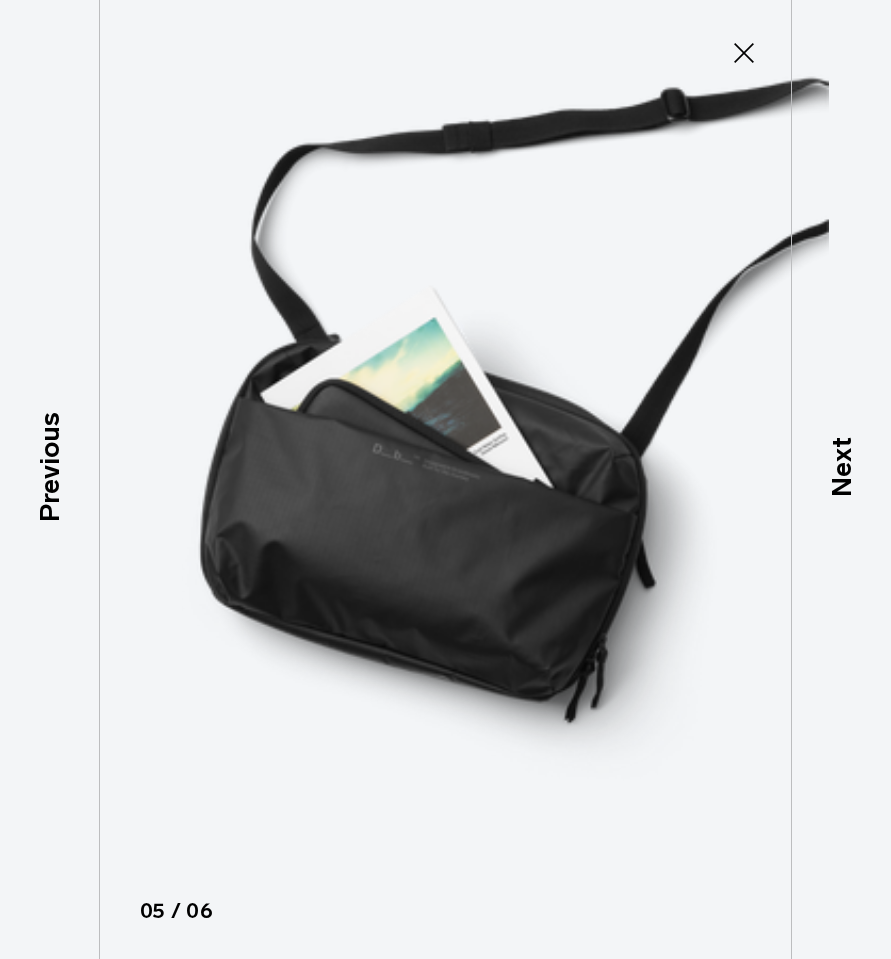 click on "Next" at bounding box center (841, 479) 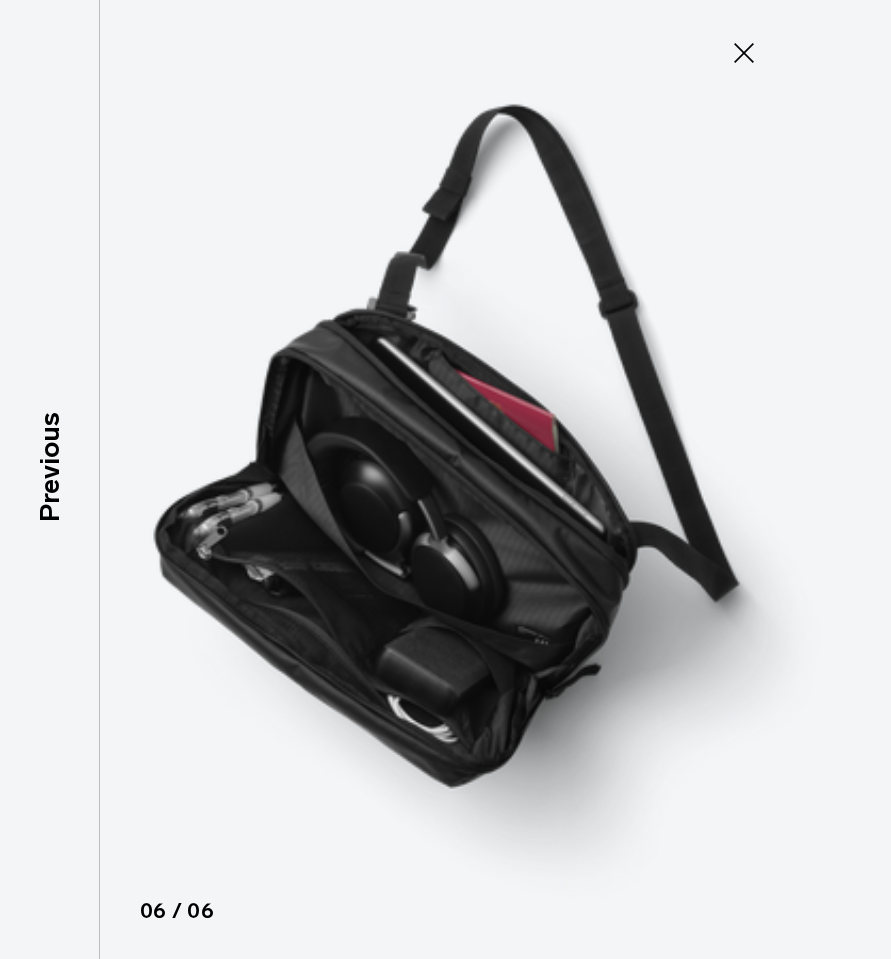 click on "Previous" at bounding box center (49, 468) 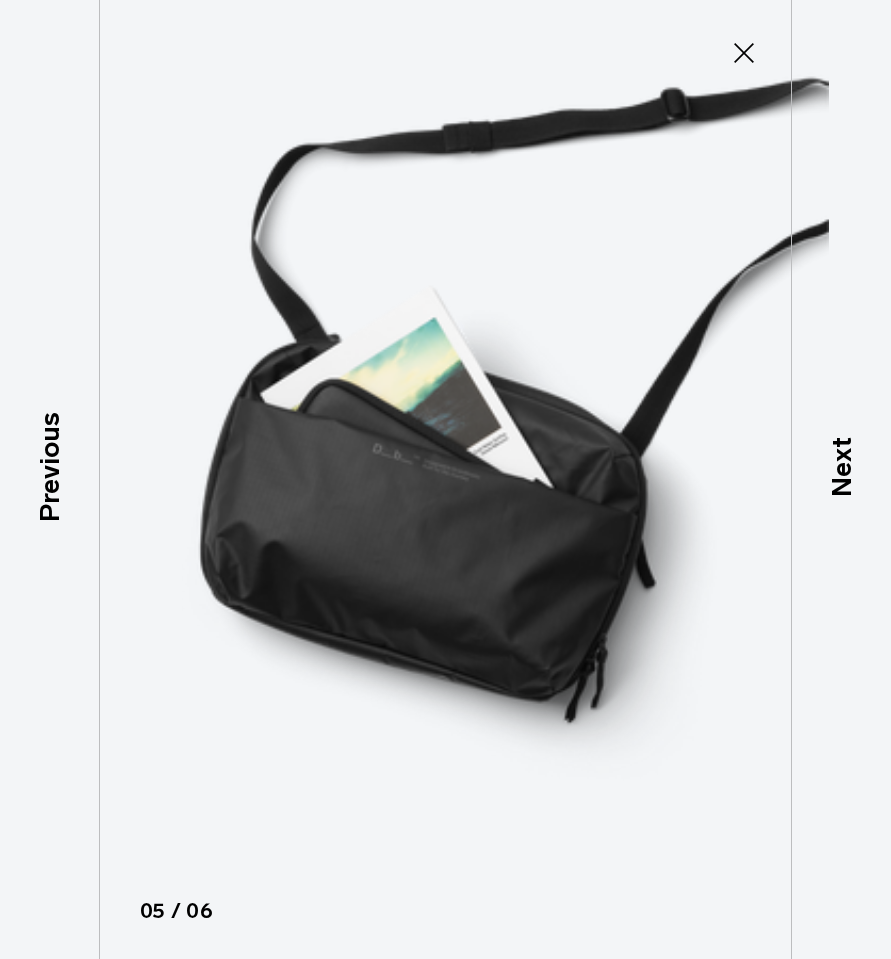 click on "Previous" at bounding box center [49, 468] 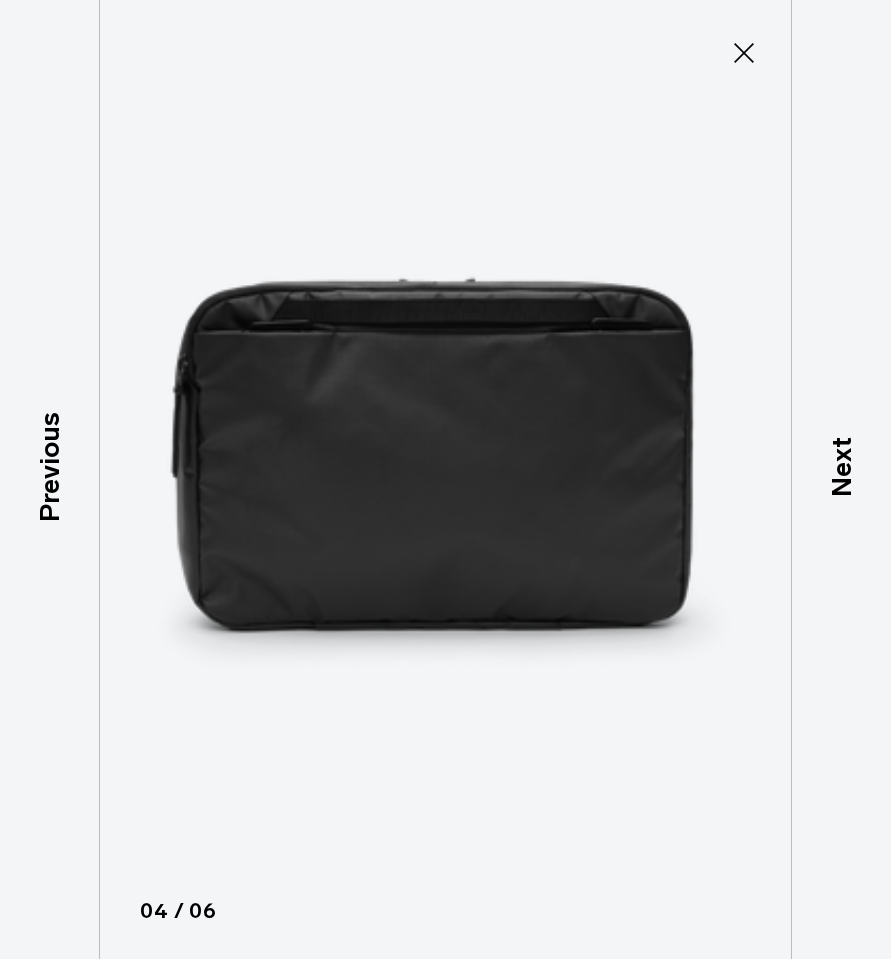 click on "Previous" at bounding box center [49, 468] 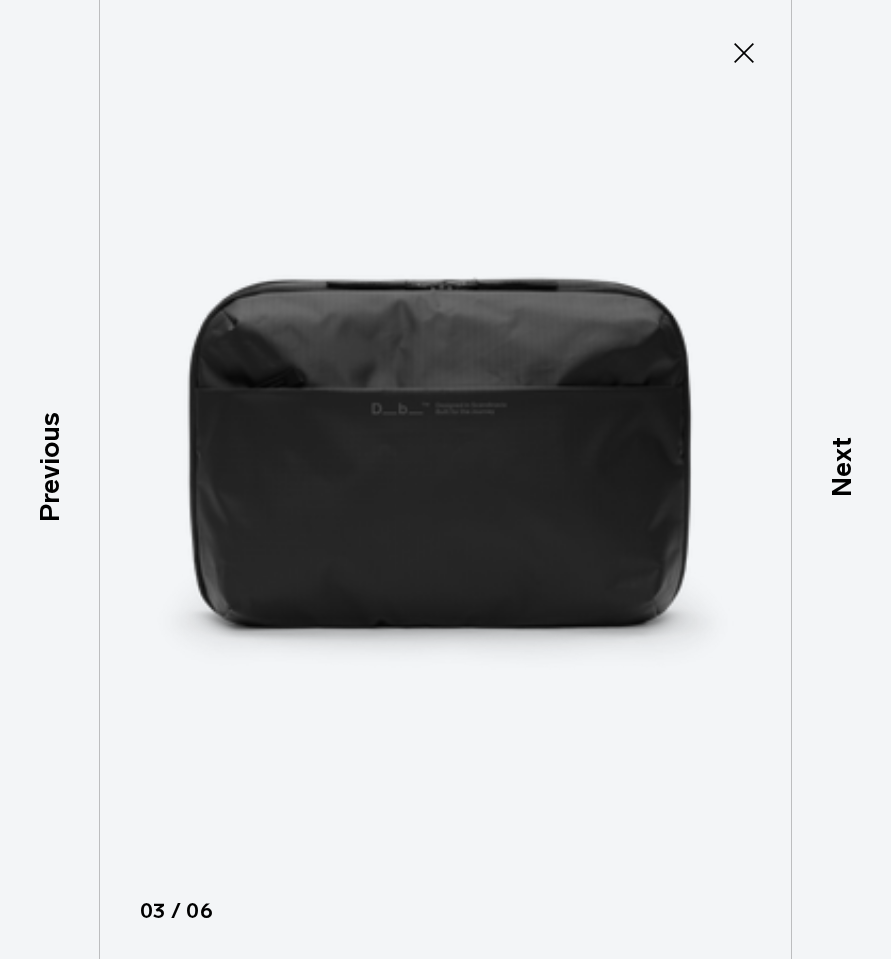 click on "Previous" at bounding box center [49, 468] 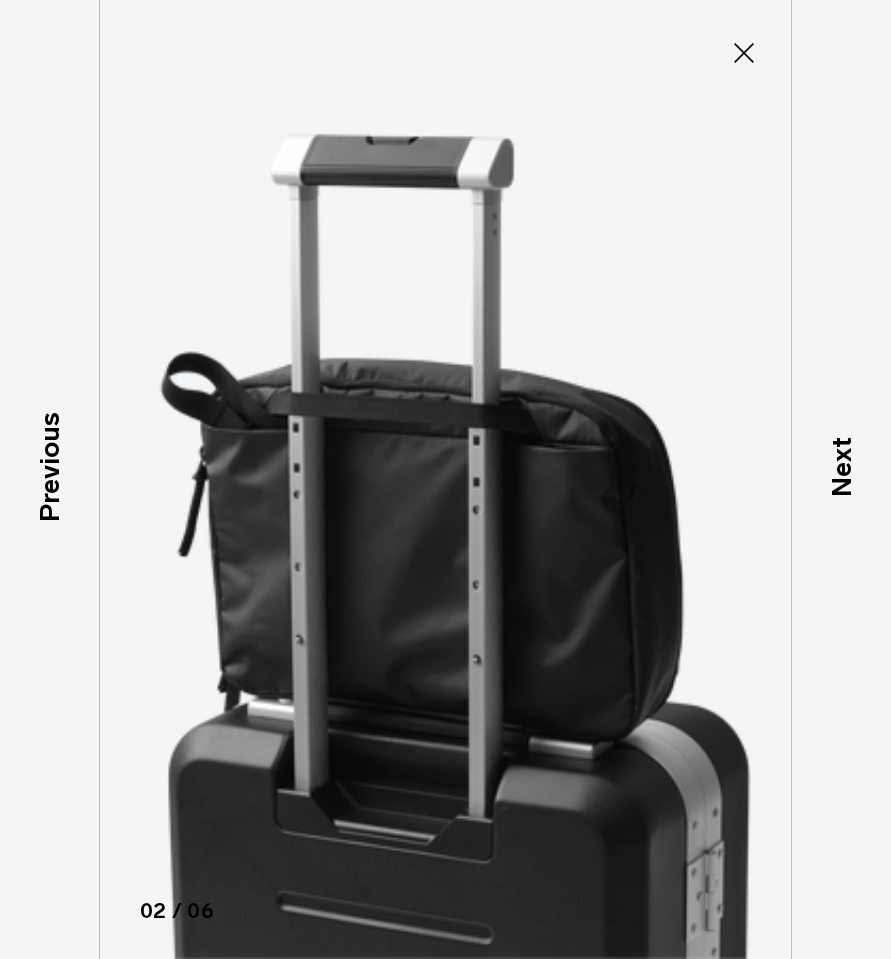 click 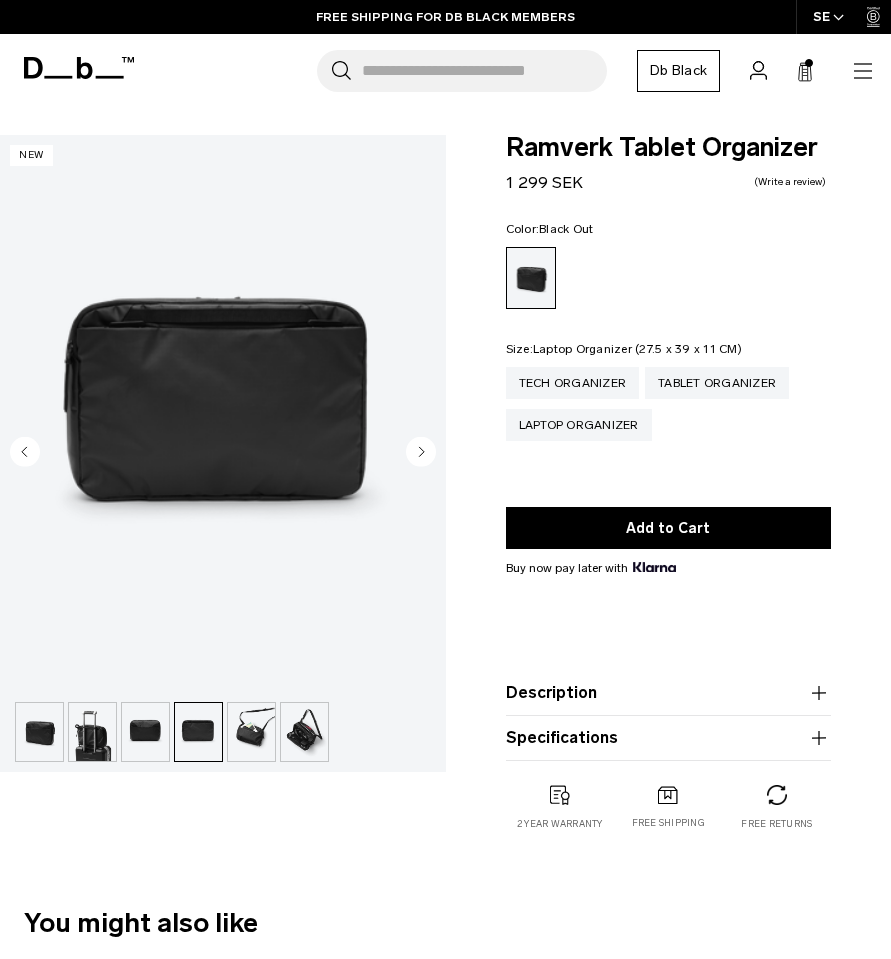 click on "Laptop Organizer" at bounding box center (579, 425) 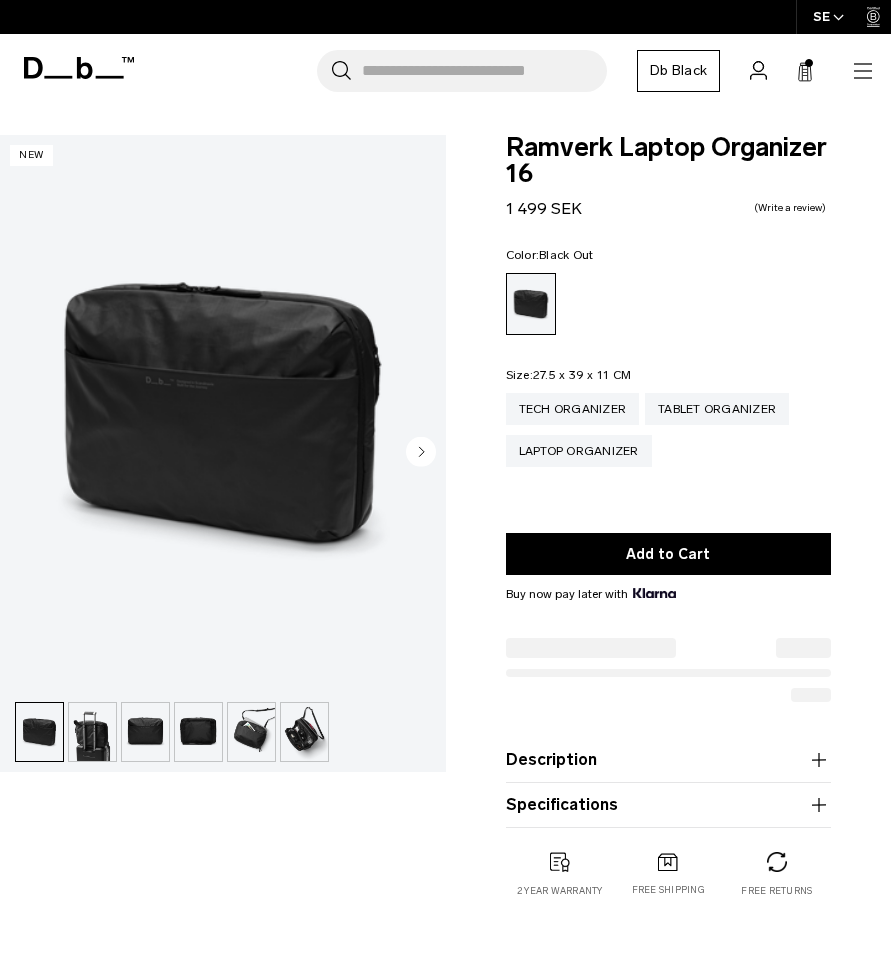 scroll, scrollTop: 0, scrollLeft: 0, axis: both 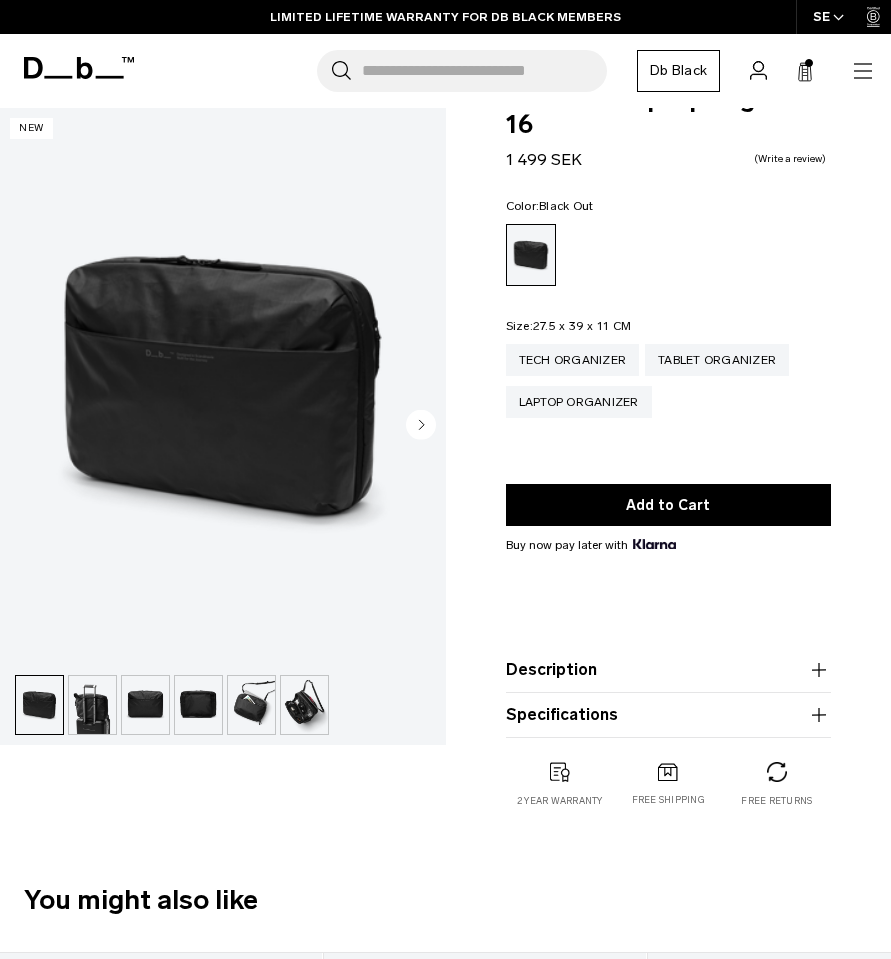 click 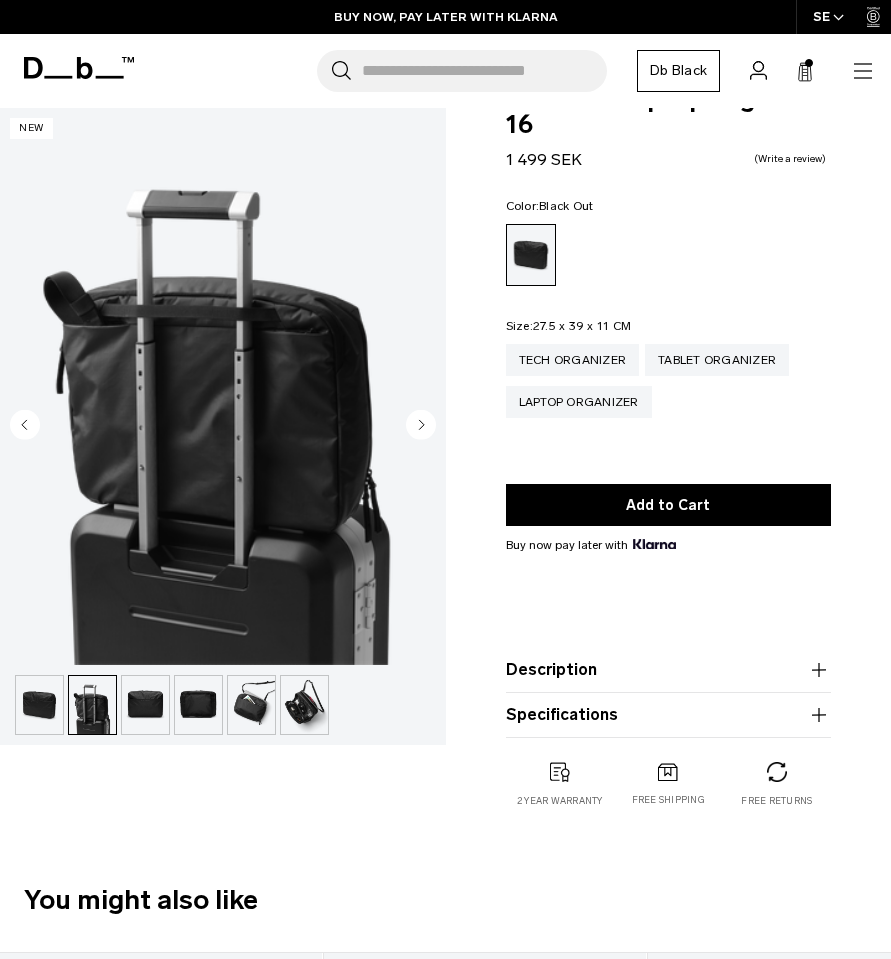 click 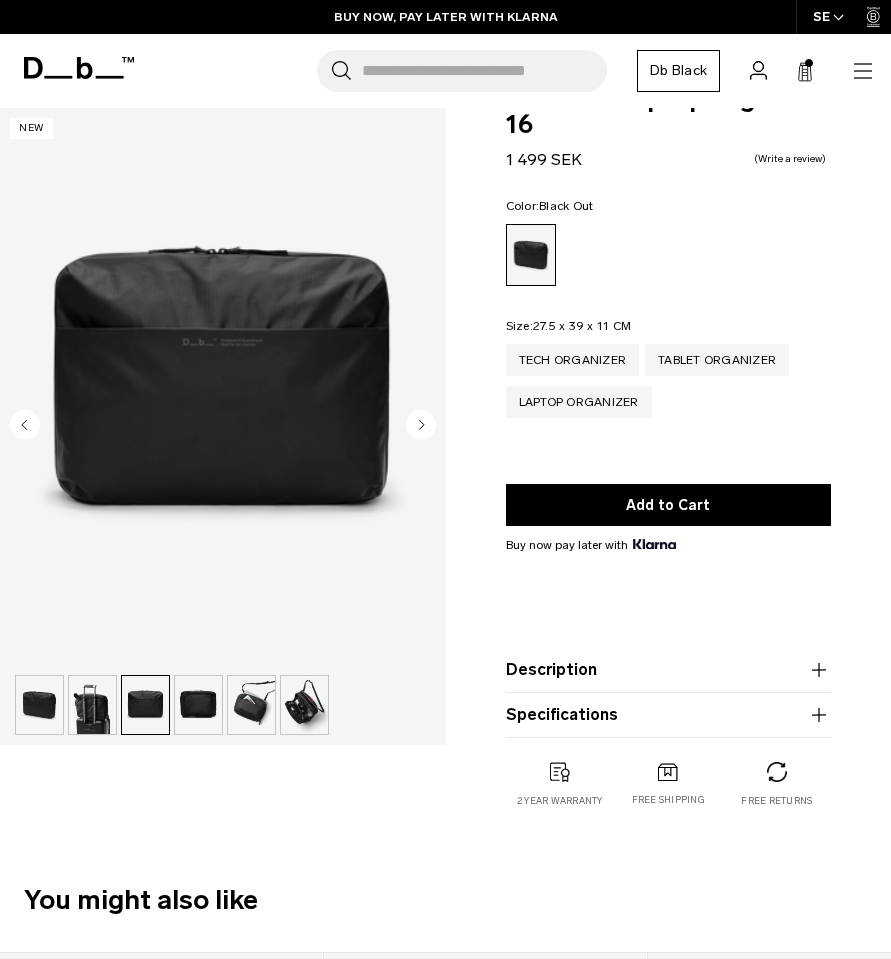 click 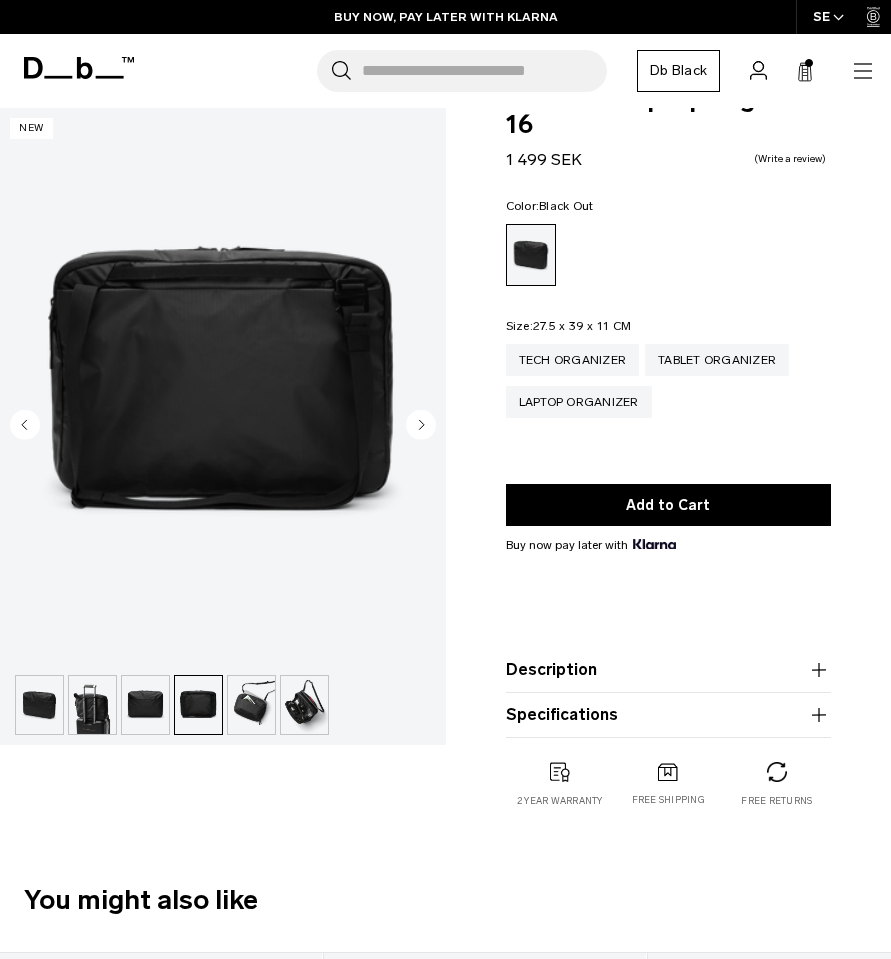 click 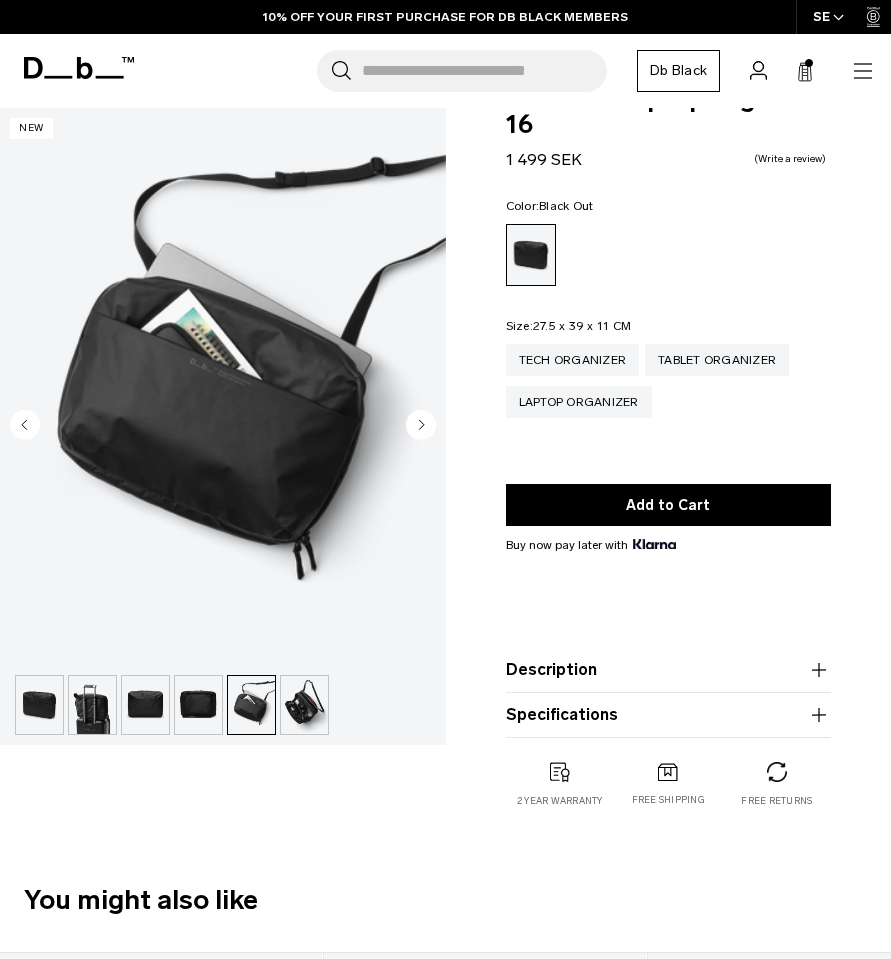 click 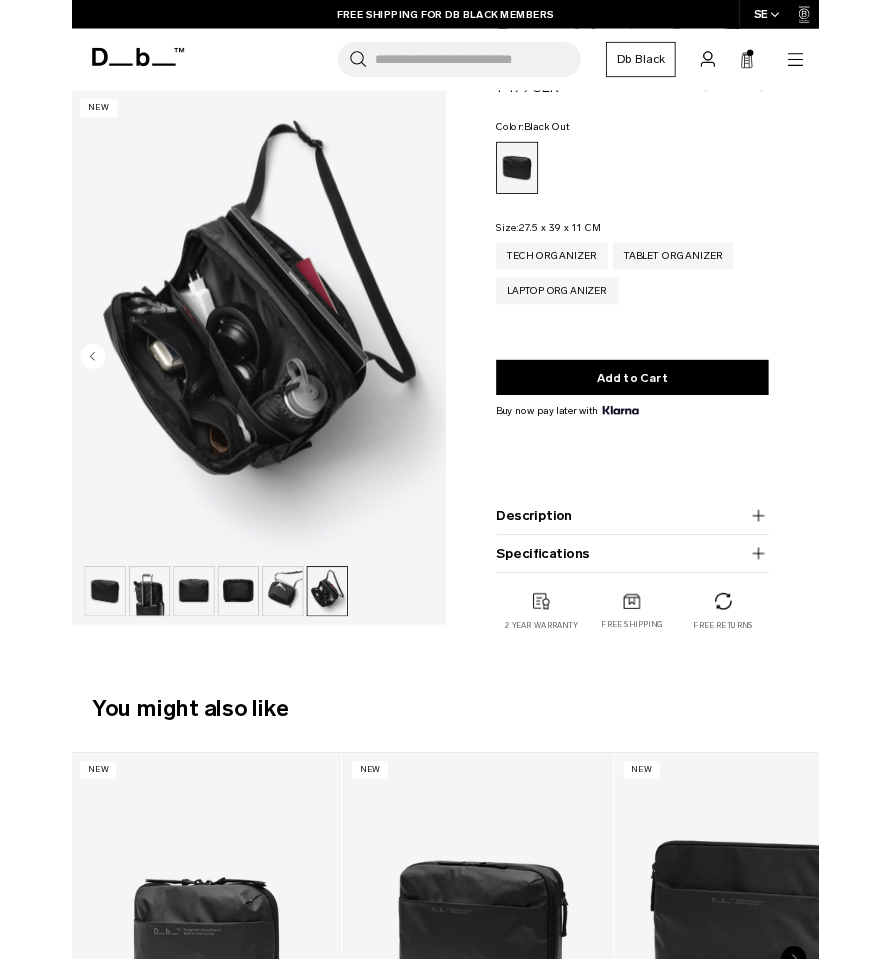 scroll, scrollTop: 67, scrollLeft: 0, axis: vertical 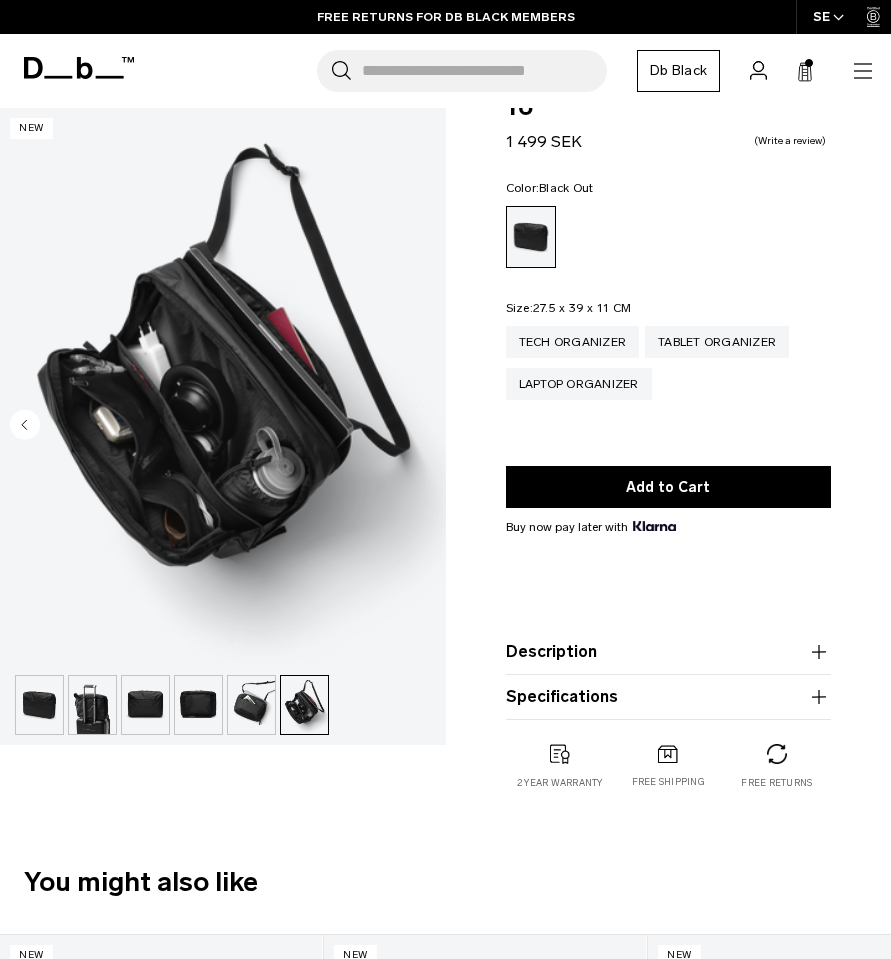 click at bounding box center (223, 386) 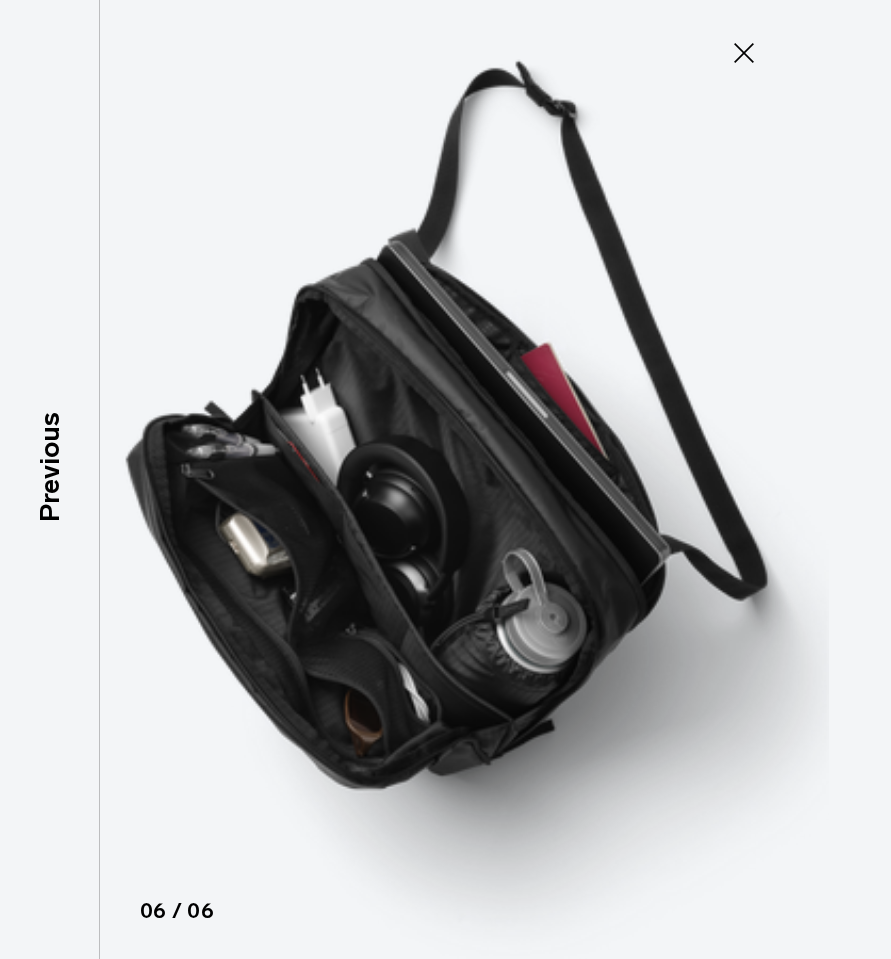 click 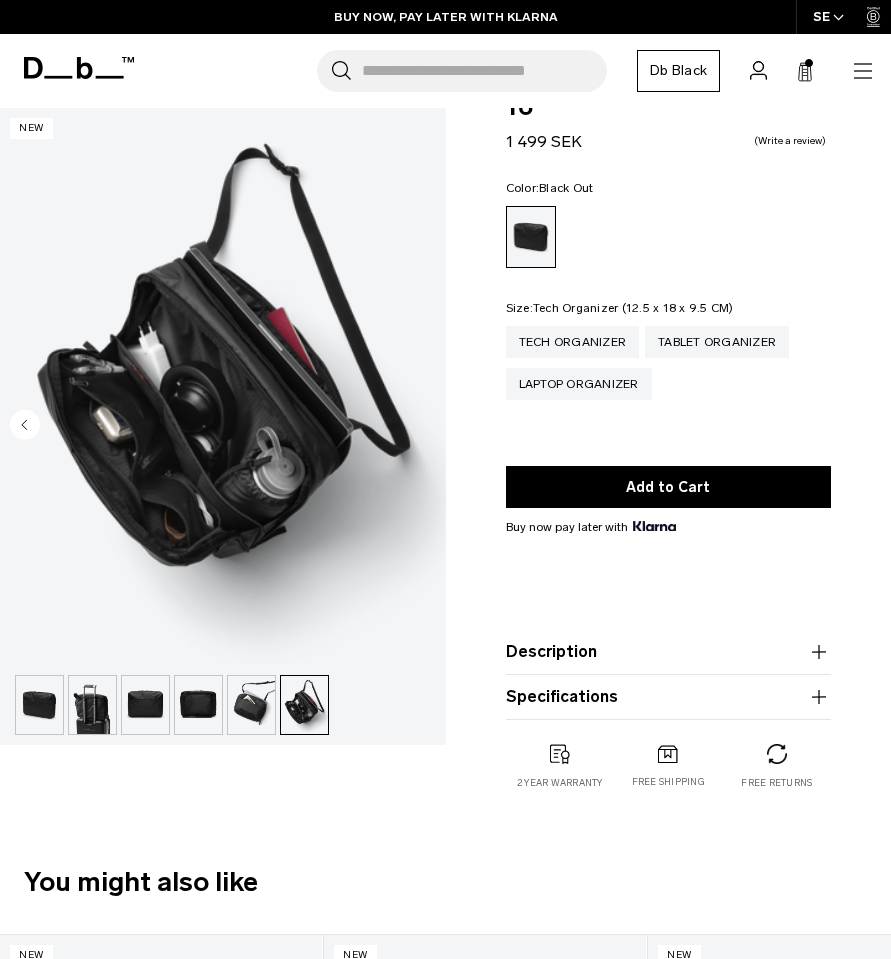 click on "Tech Organizer" at bounding box center (573, 342) 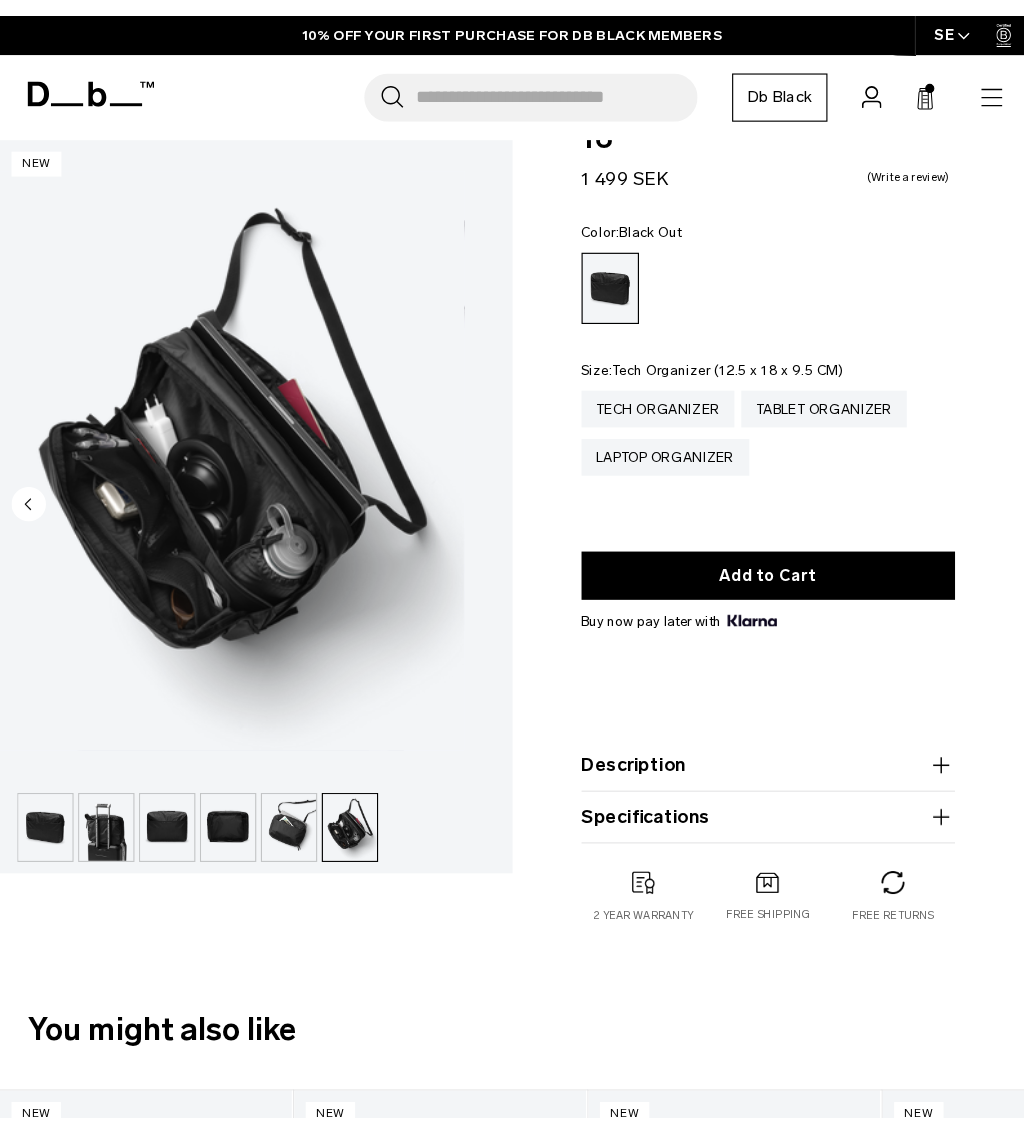 scroll, scrollTop: 14, scrollLeft: 0, axis: vertical 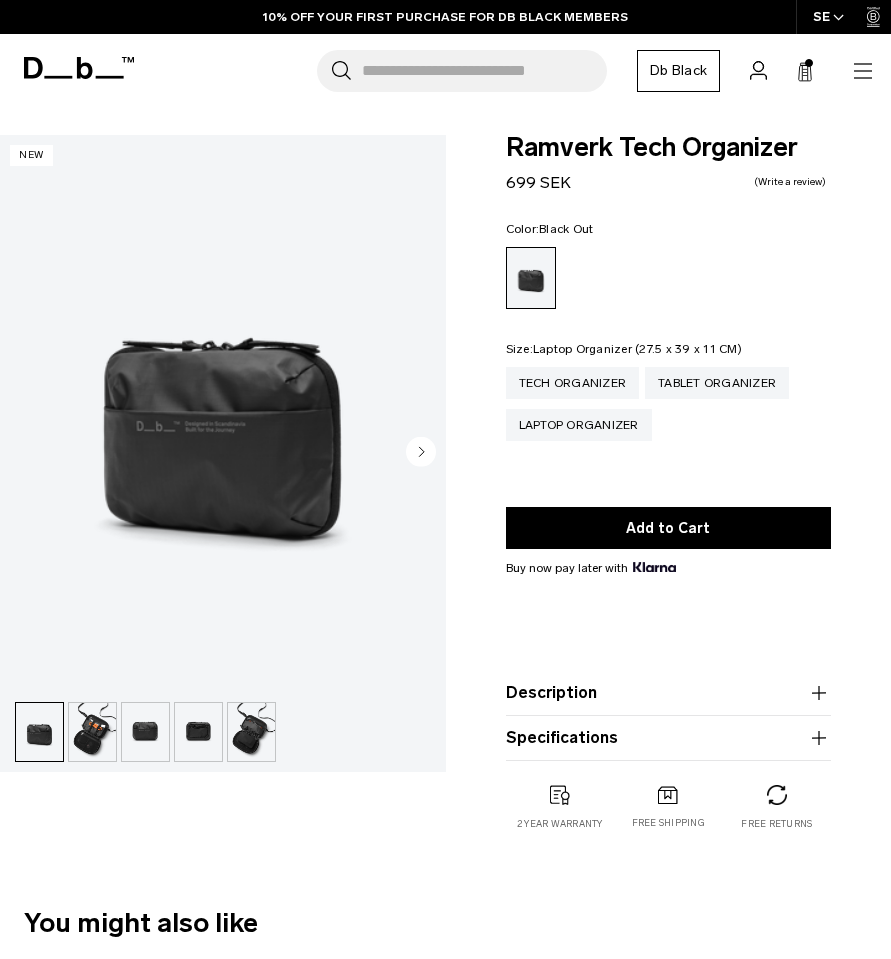 click on "Laptop Organizer" at bounding box center (579, 425) 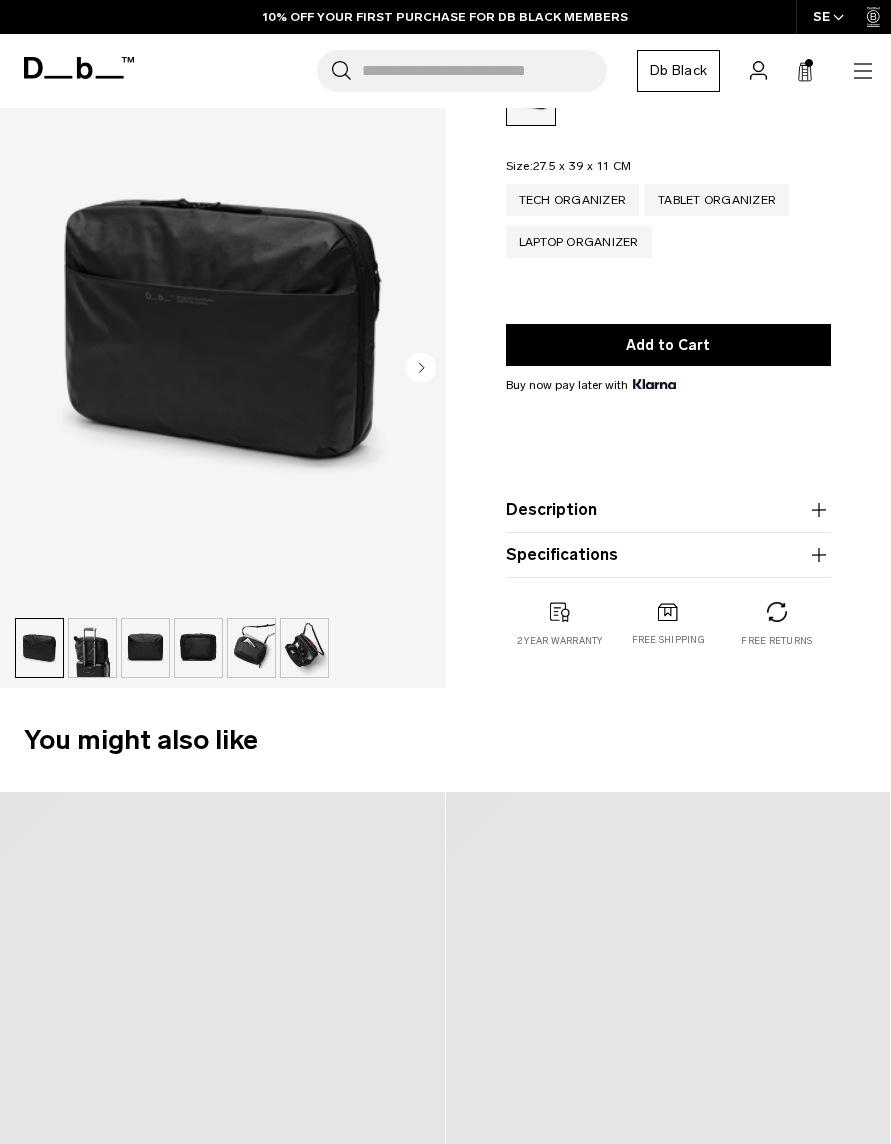 scroll, scrollTop: 321, scrollLeft: 0, axis: vertical 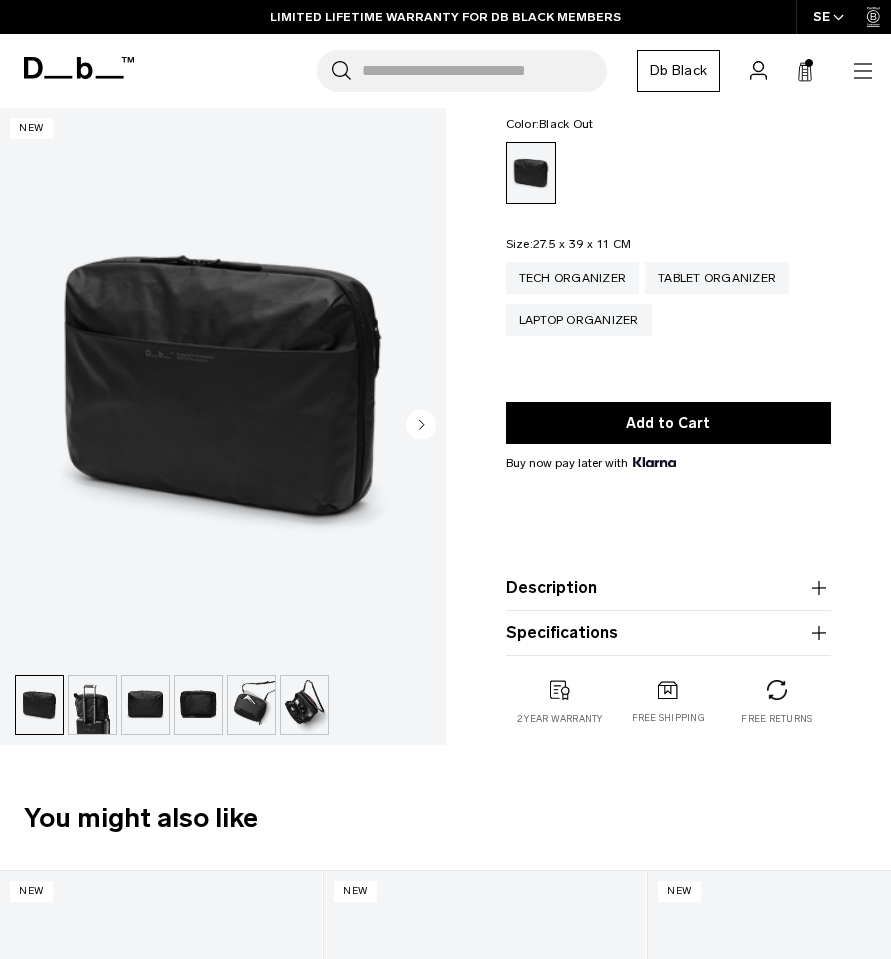 click 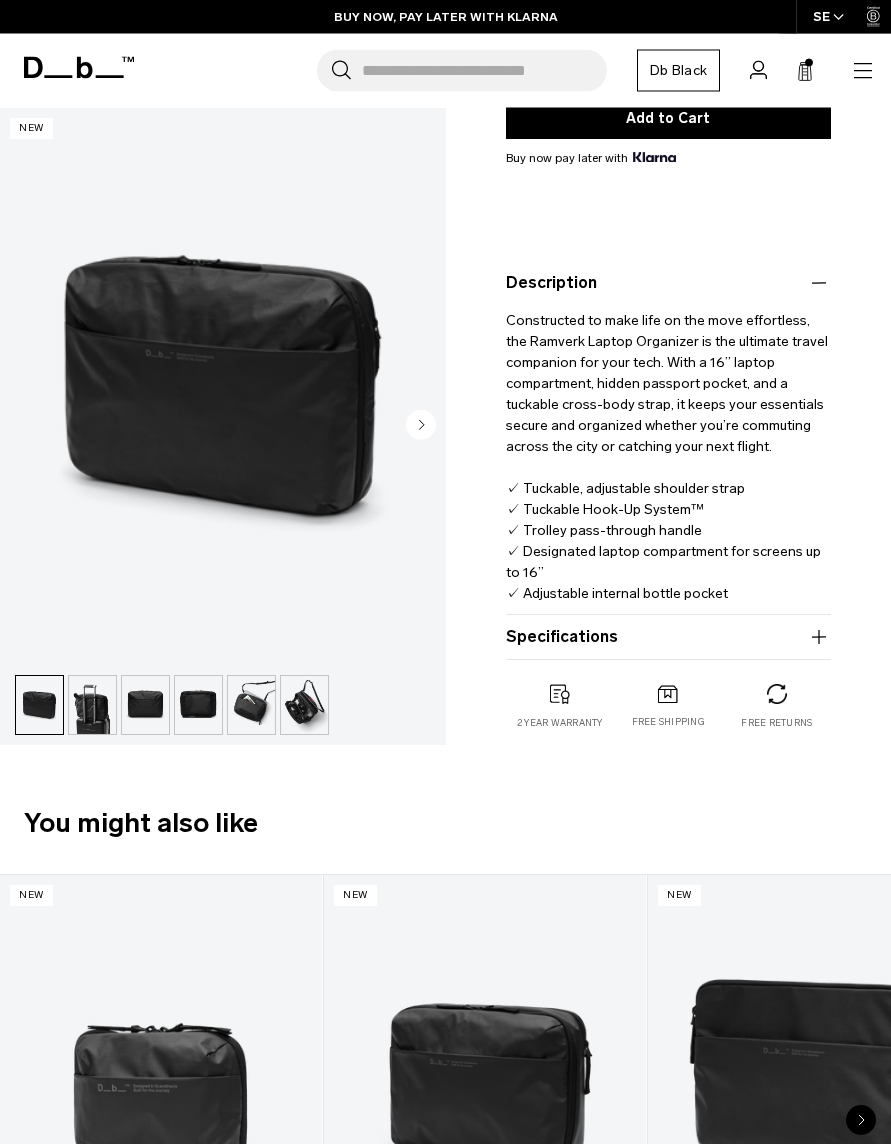scroll, scrollTop: 437, scrollLeft: 0, axis: vertical 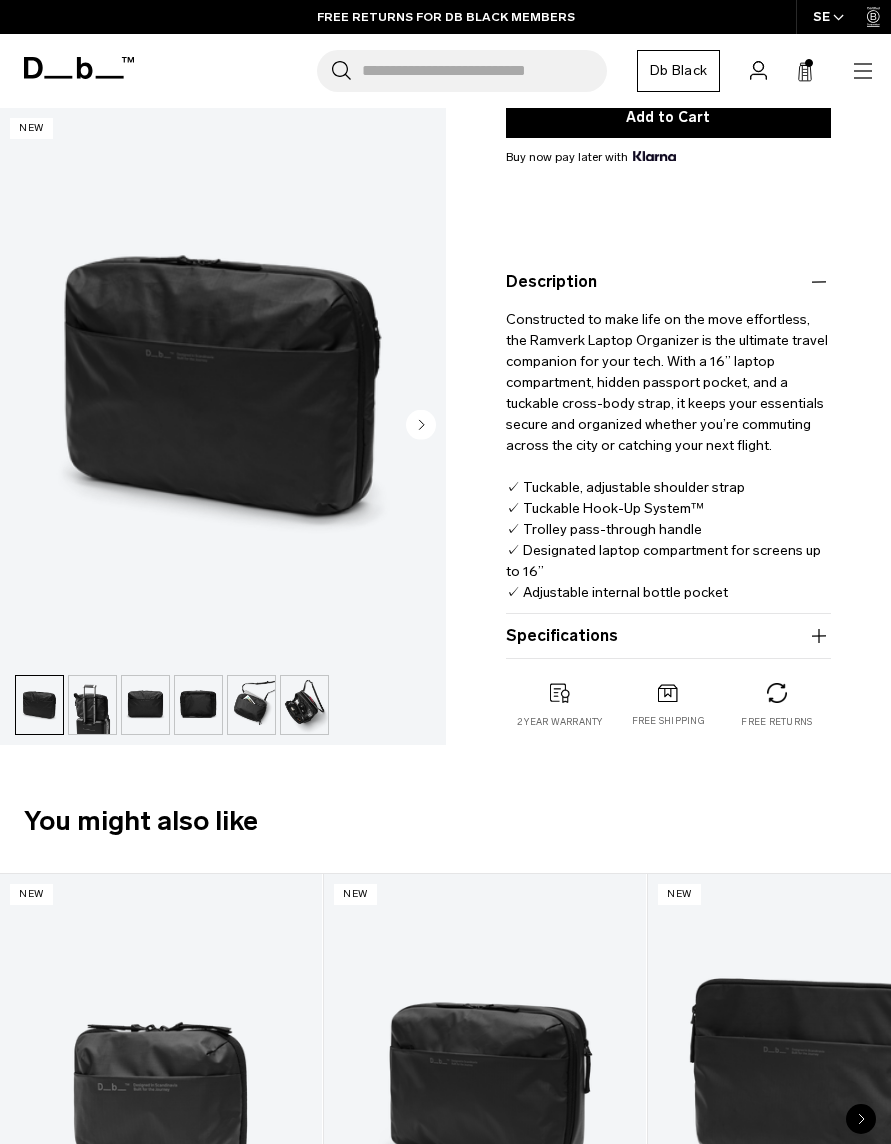 click 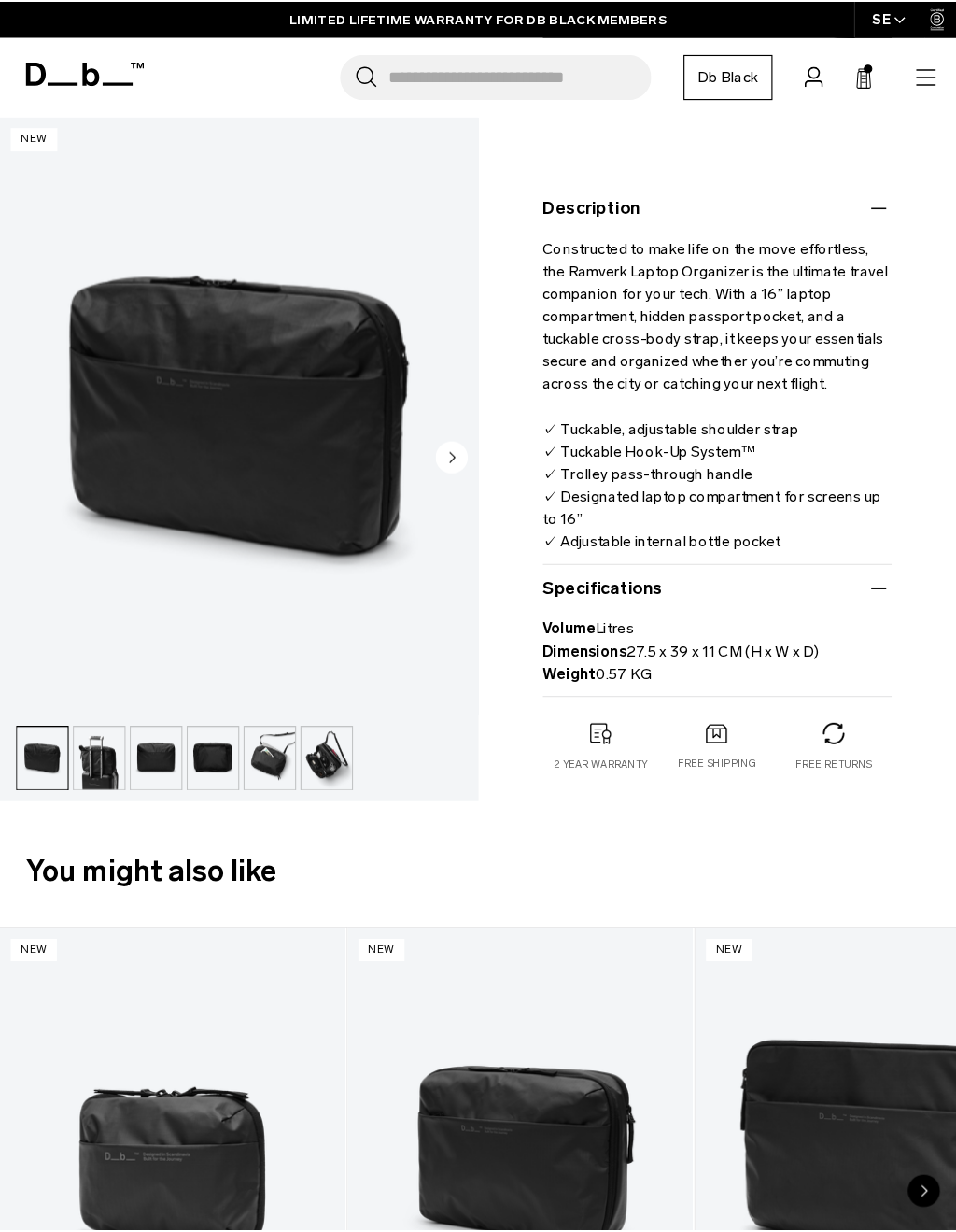 scroll, scrollTop: 492, scrollLeft: 0, axis: vertical 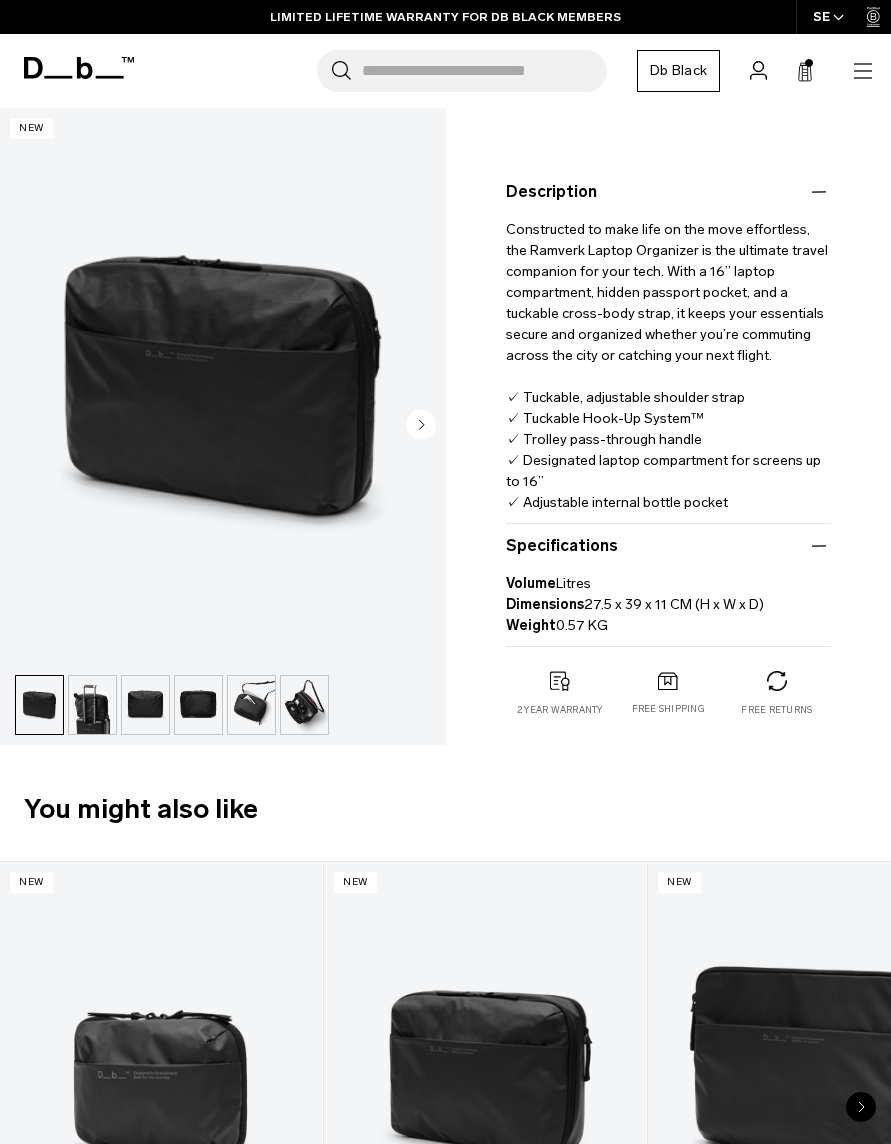 click at bounding box center [223, 386] 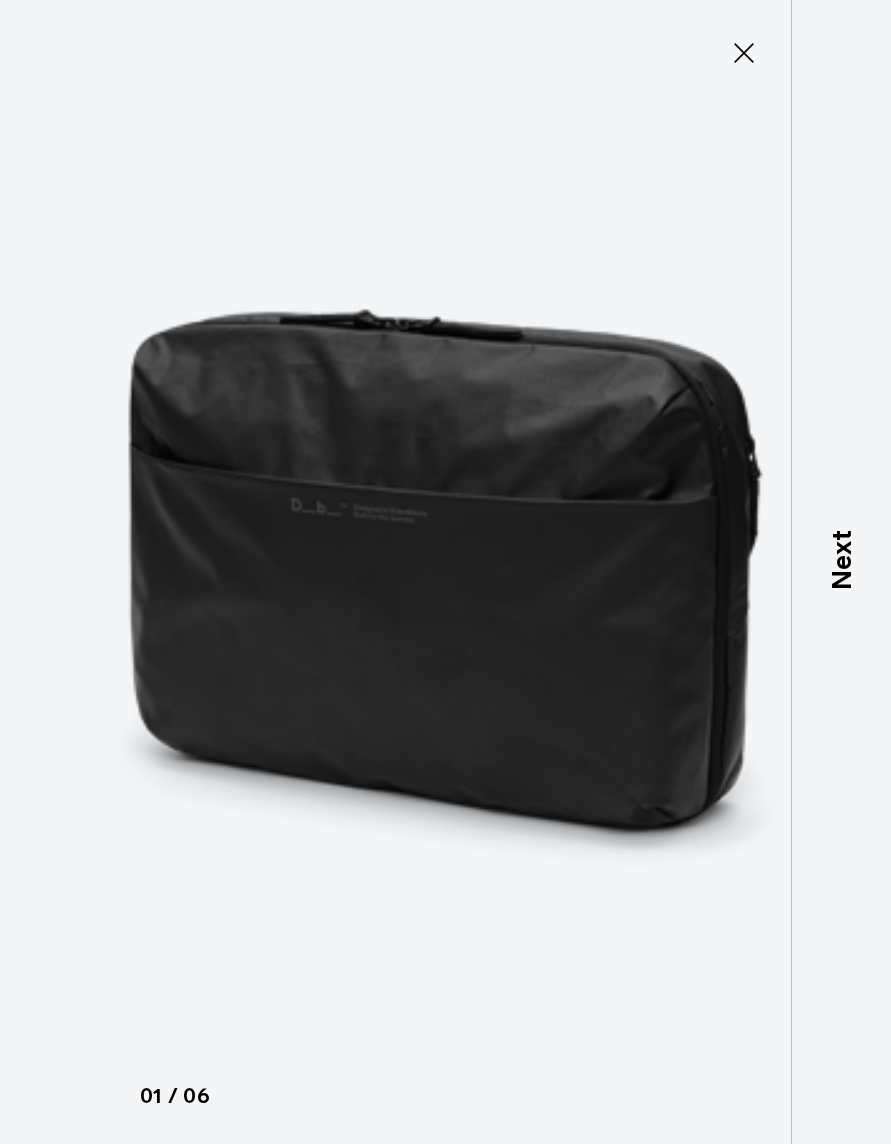 click on "Next" at bounding box center (841, 560) 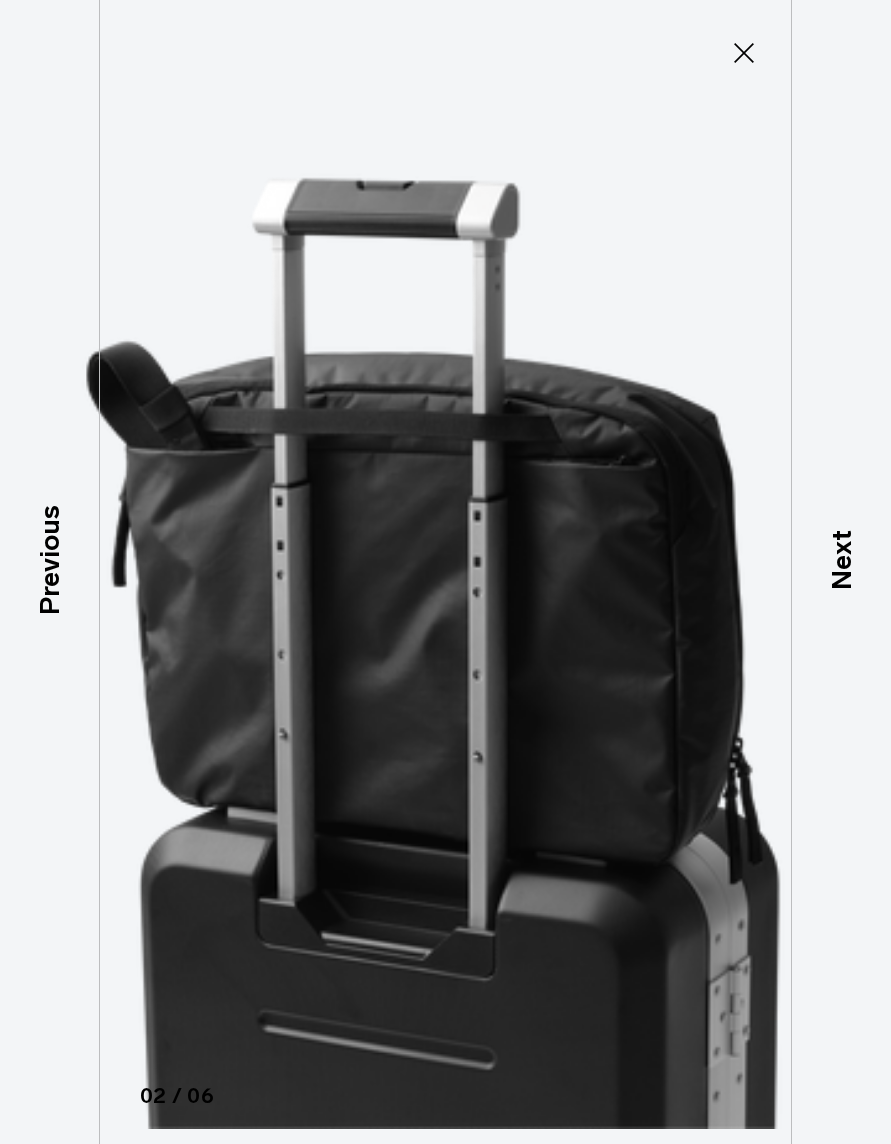 click on "Next" at bounding box center [841, 560] 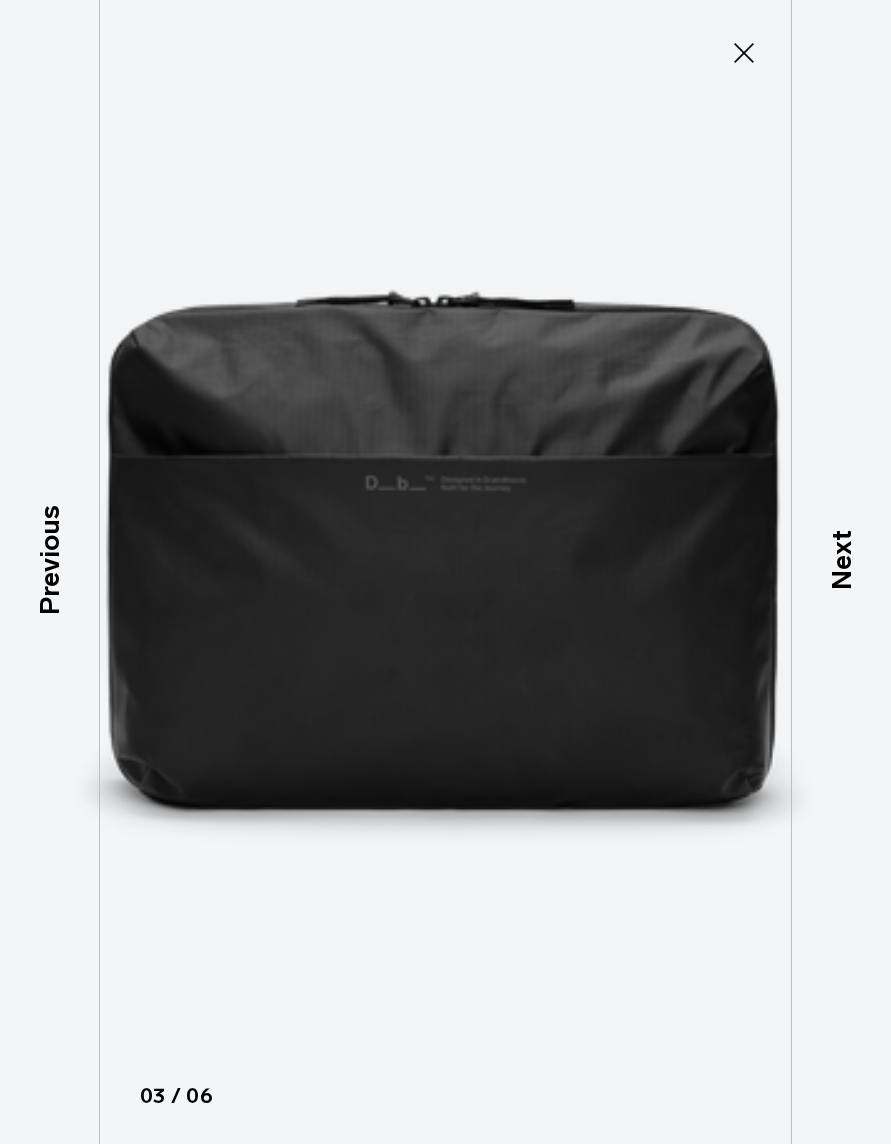click on "Next" at bounding box center [841, 560] 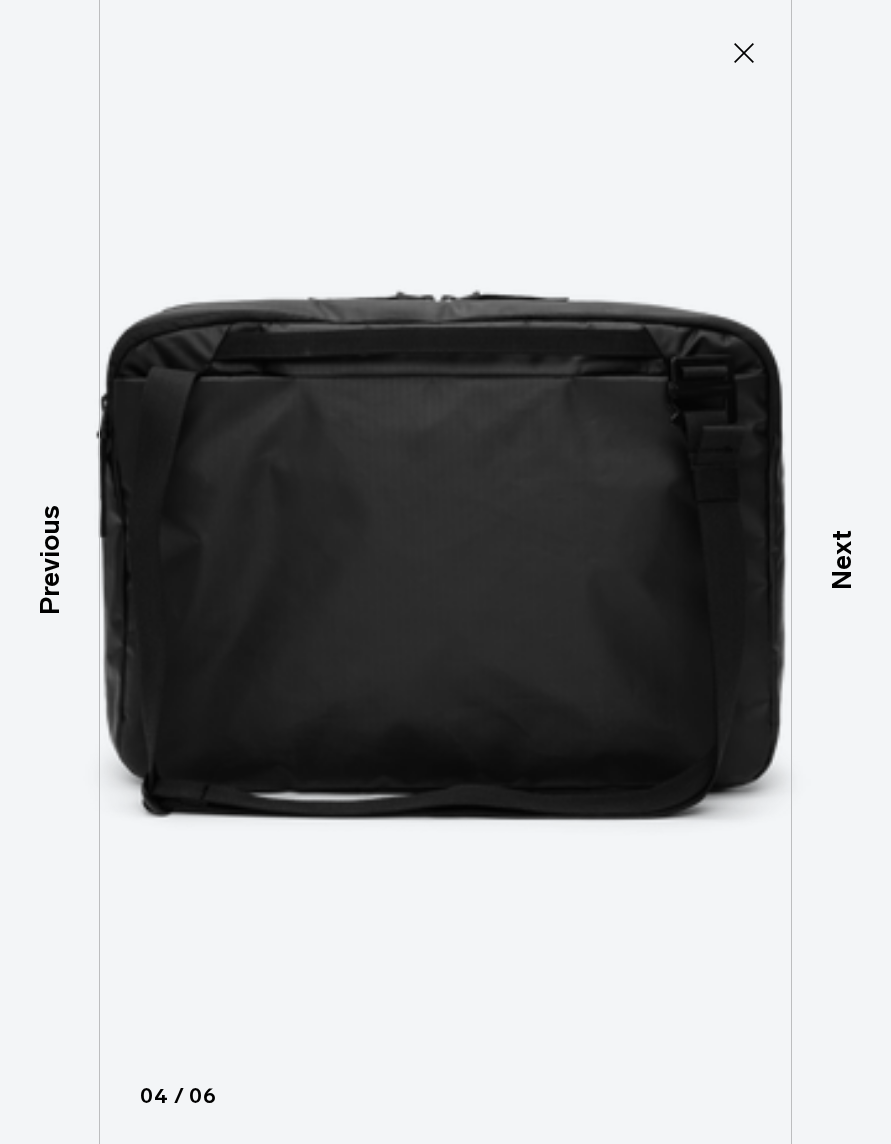 click on "Next" at bounding box center (841, 560) 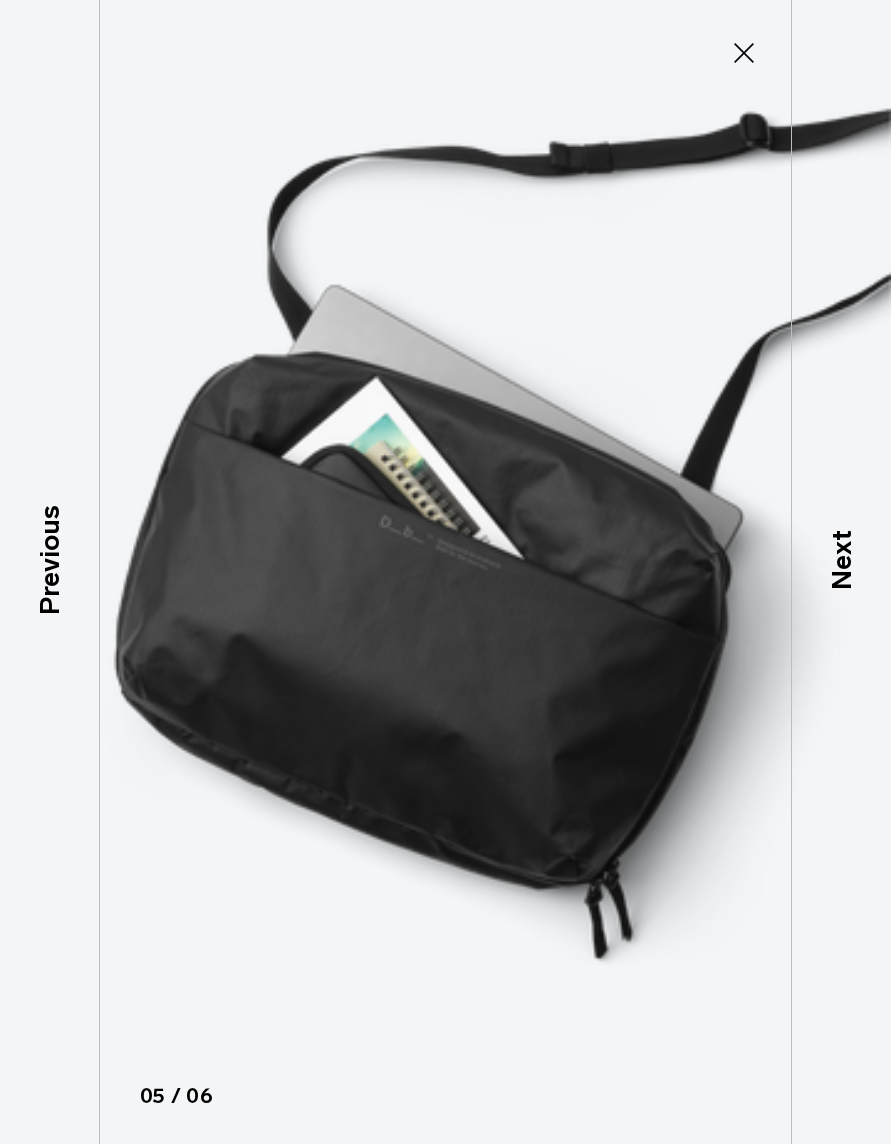 click on "Next" at bounding box center (841, 560) 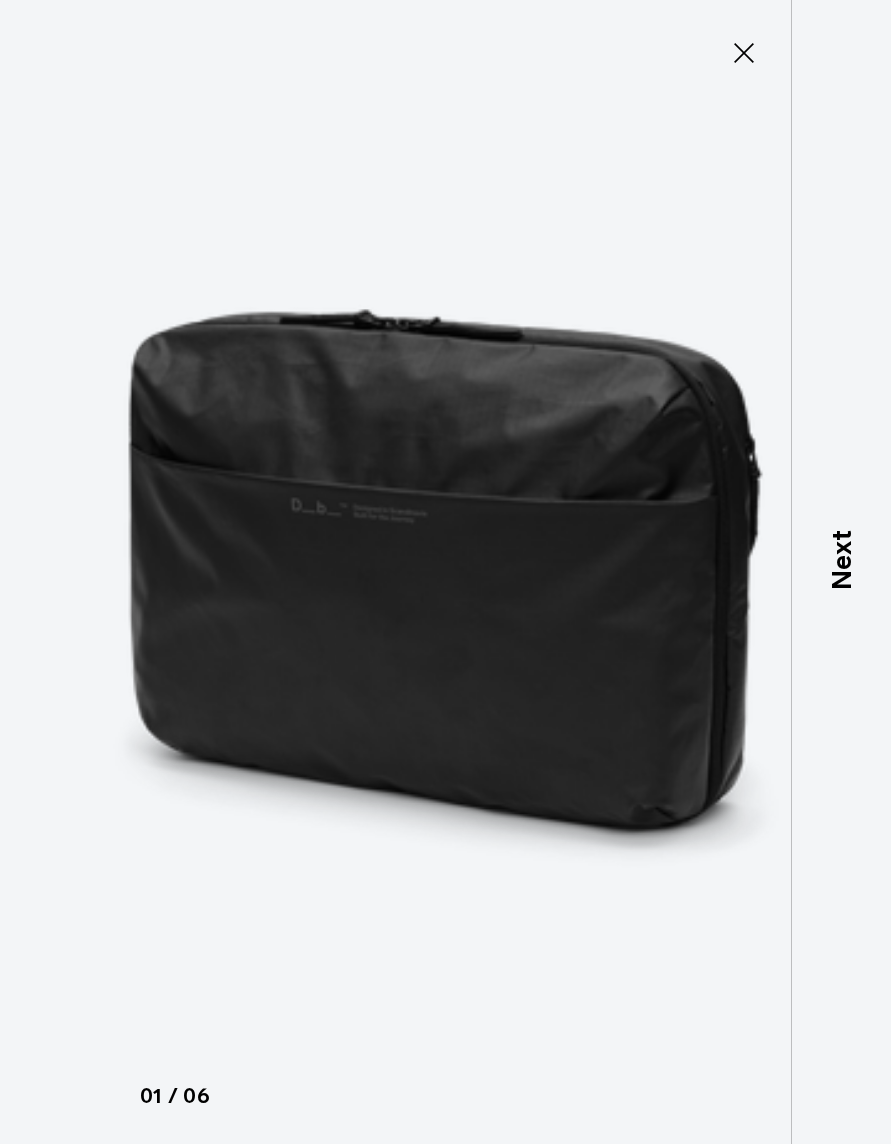 click on "Next" at bounding box center (841, 560) 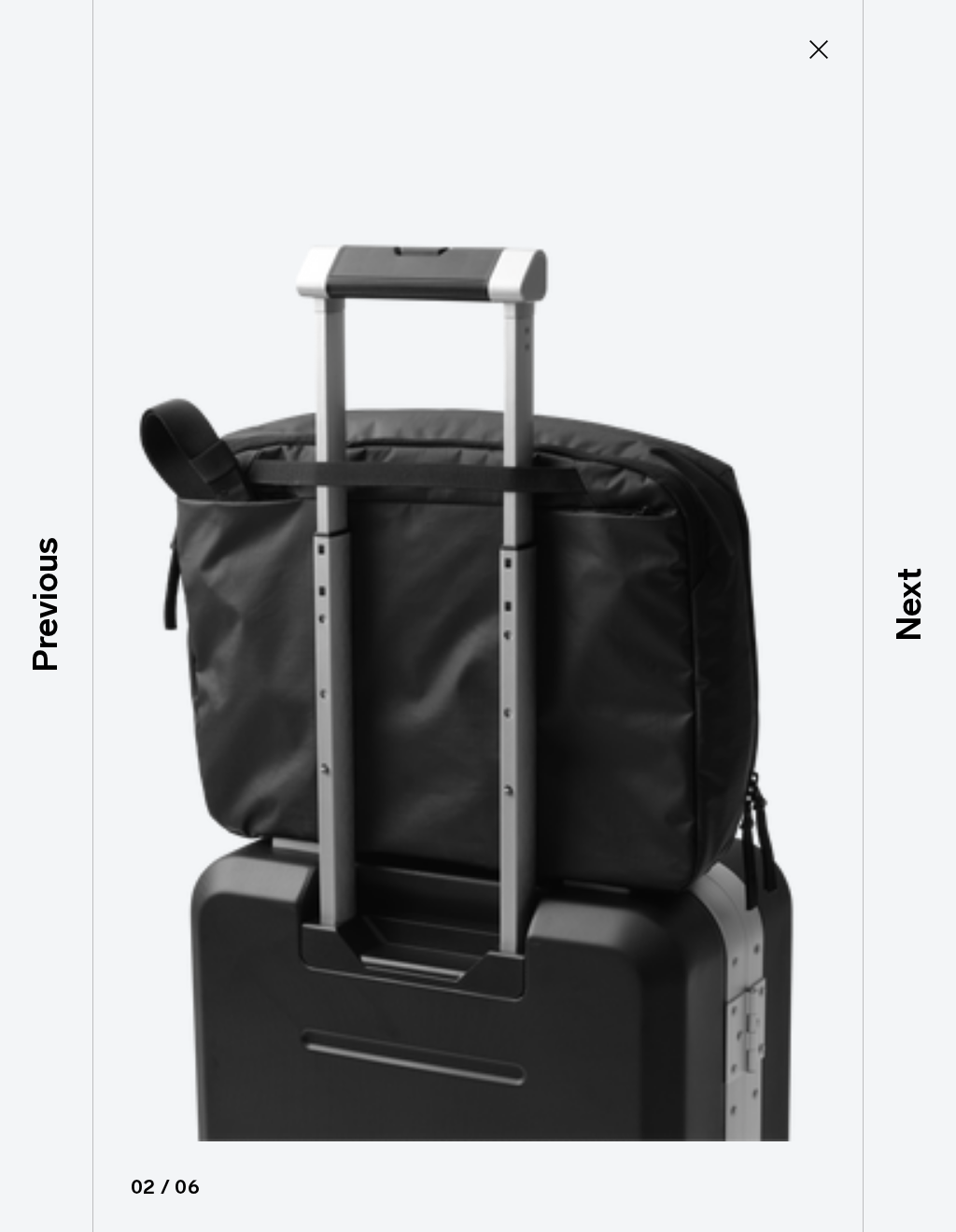 click on "Previous" at bounding box center [46, 604] 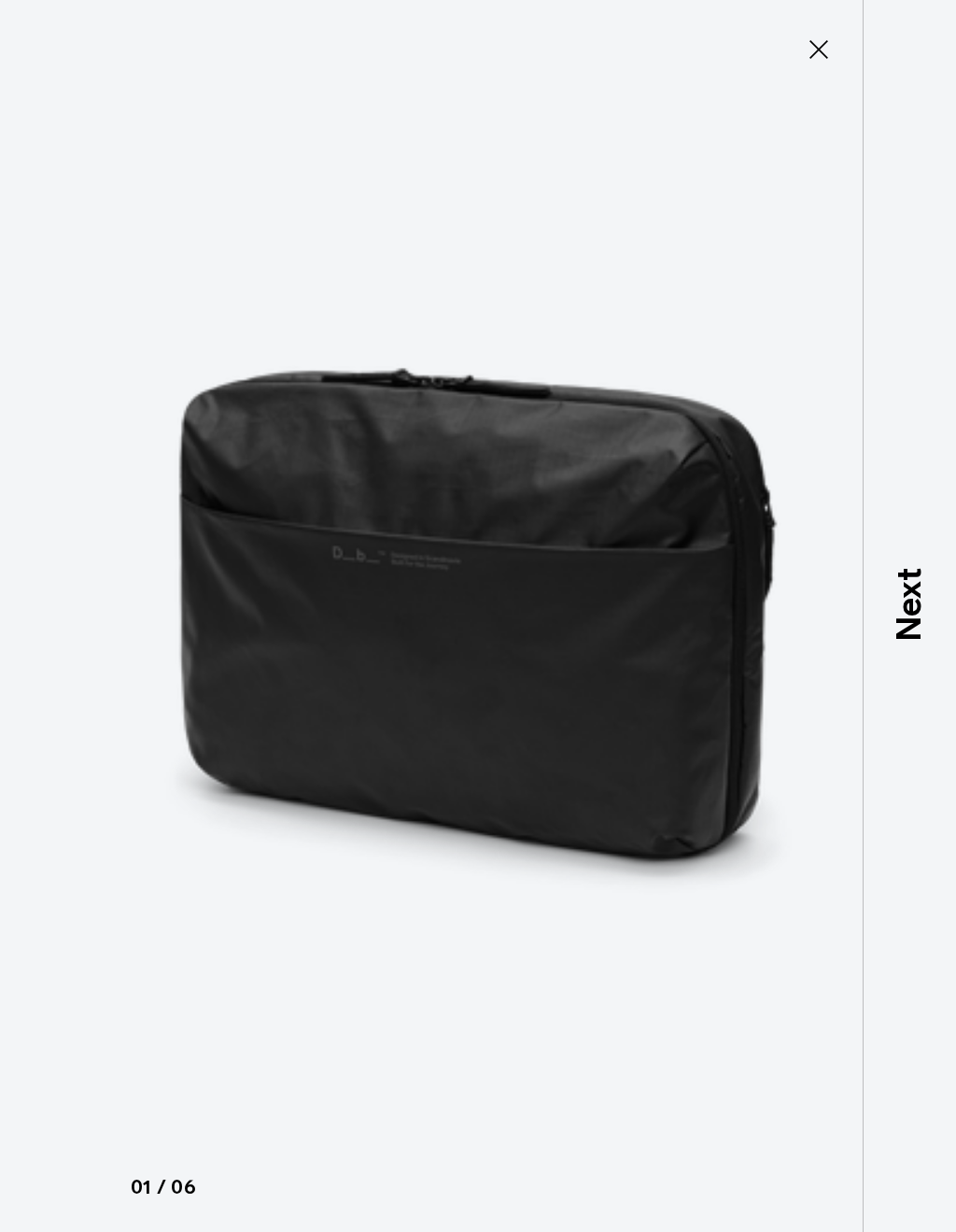 click on "Next" at bounding box center [909, 604] 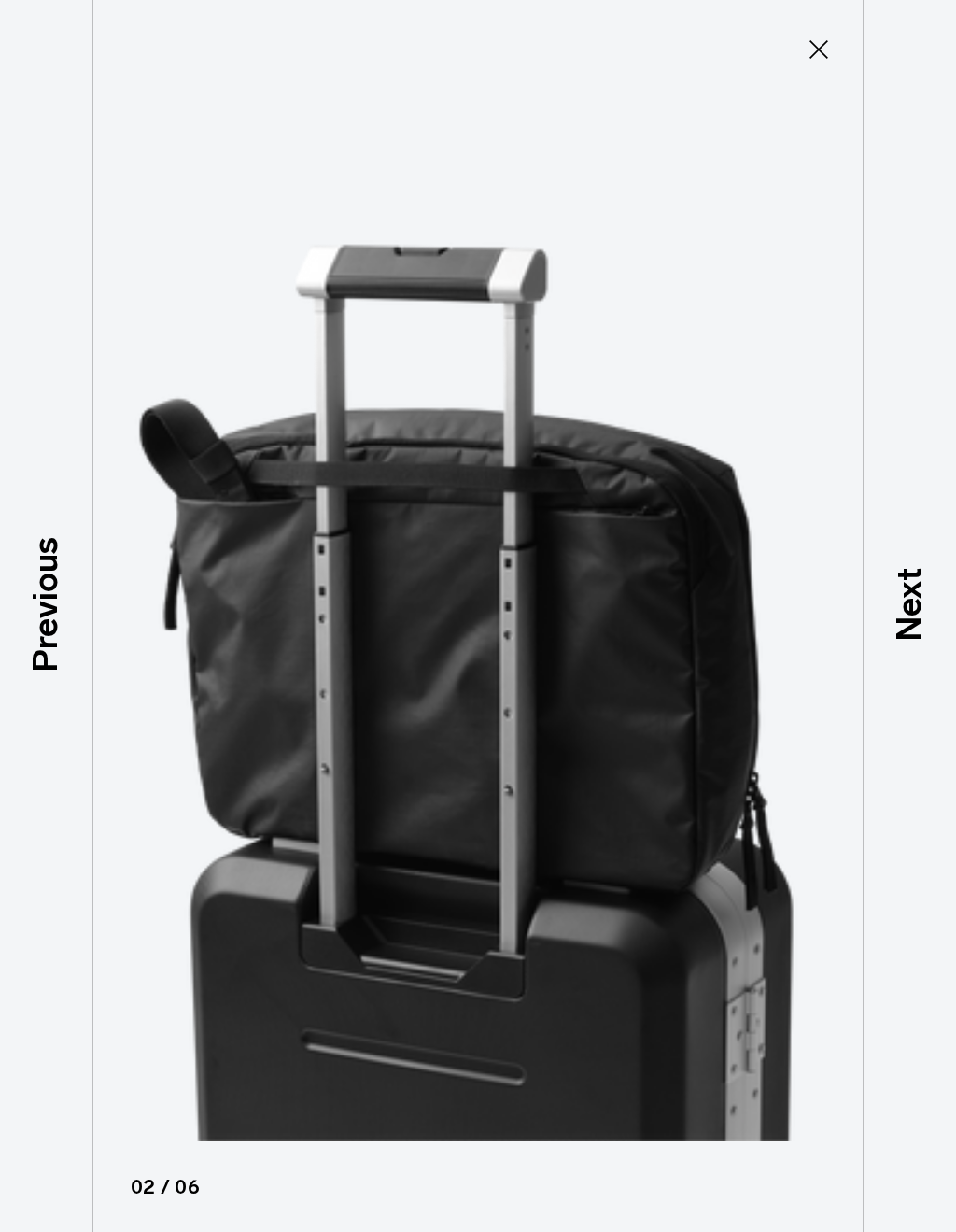 click on "Next" at bounding box center (909, 604) 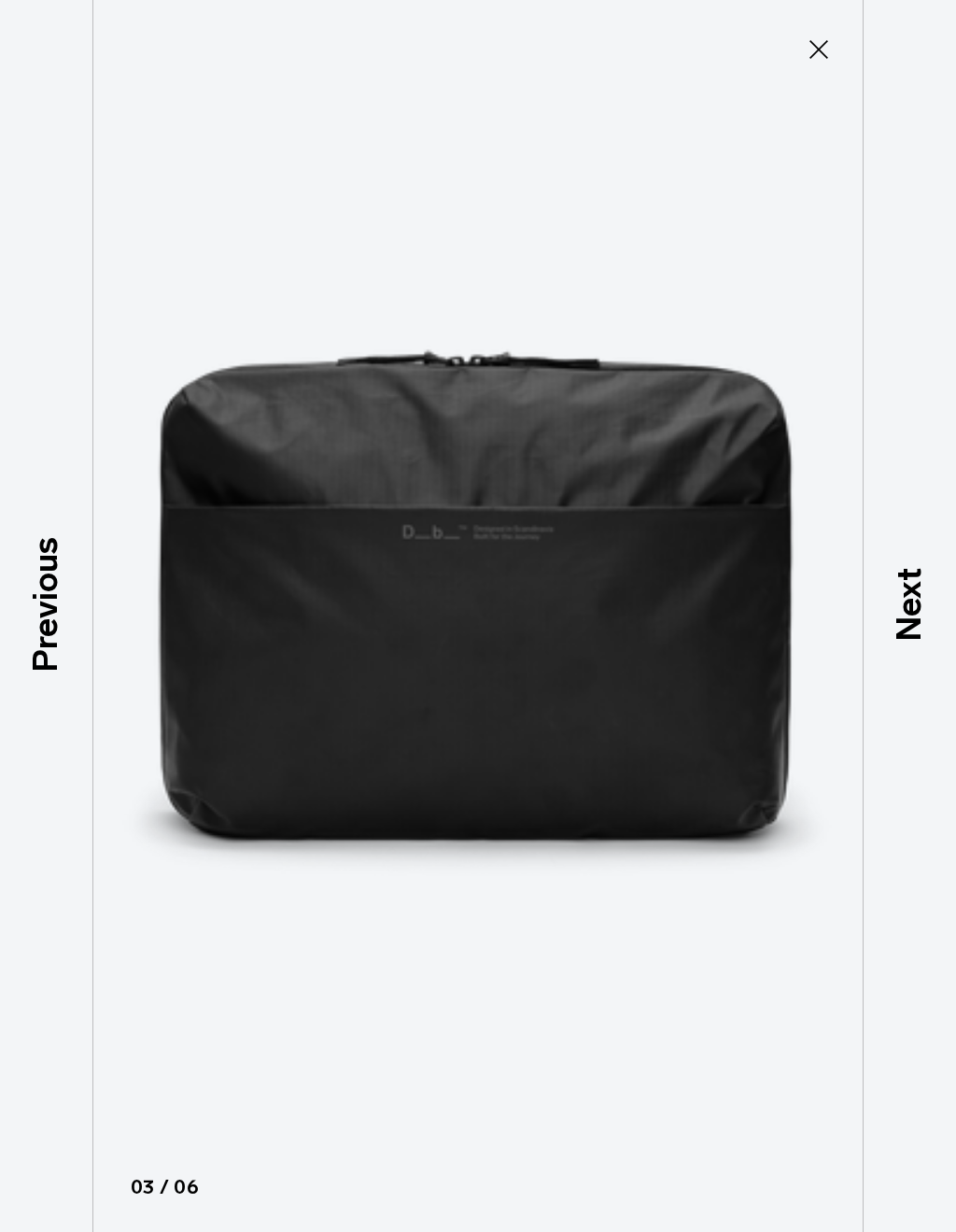 click on "Next" at bounding box center [909, 604] 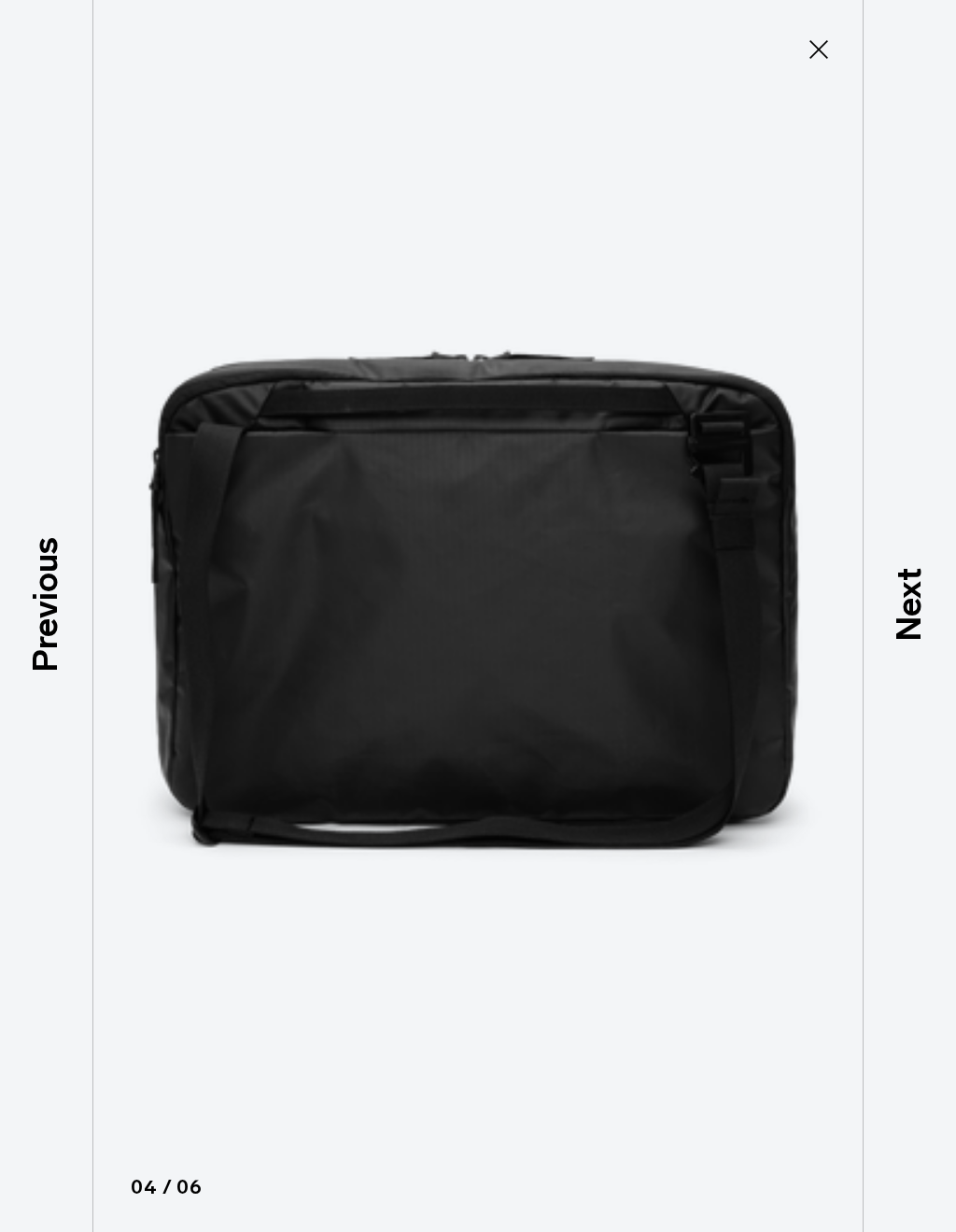 click on "Next" at bounding box center [909, 604] 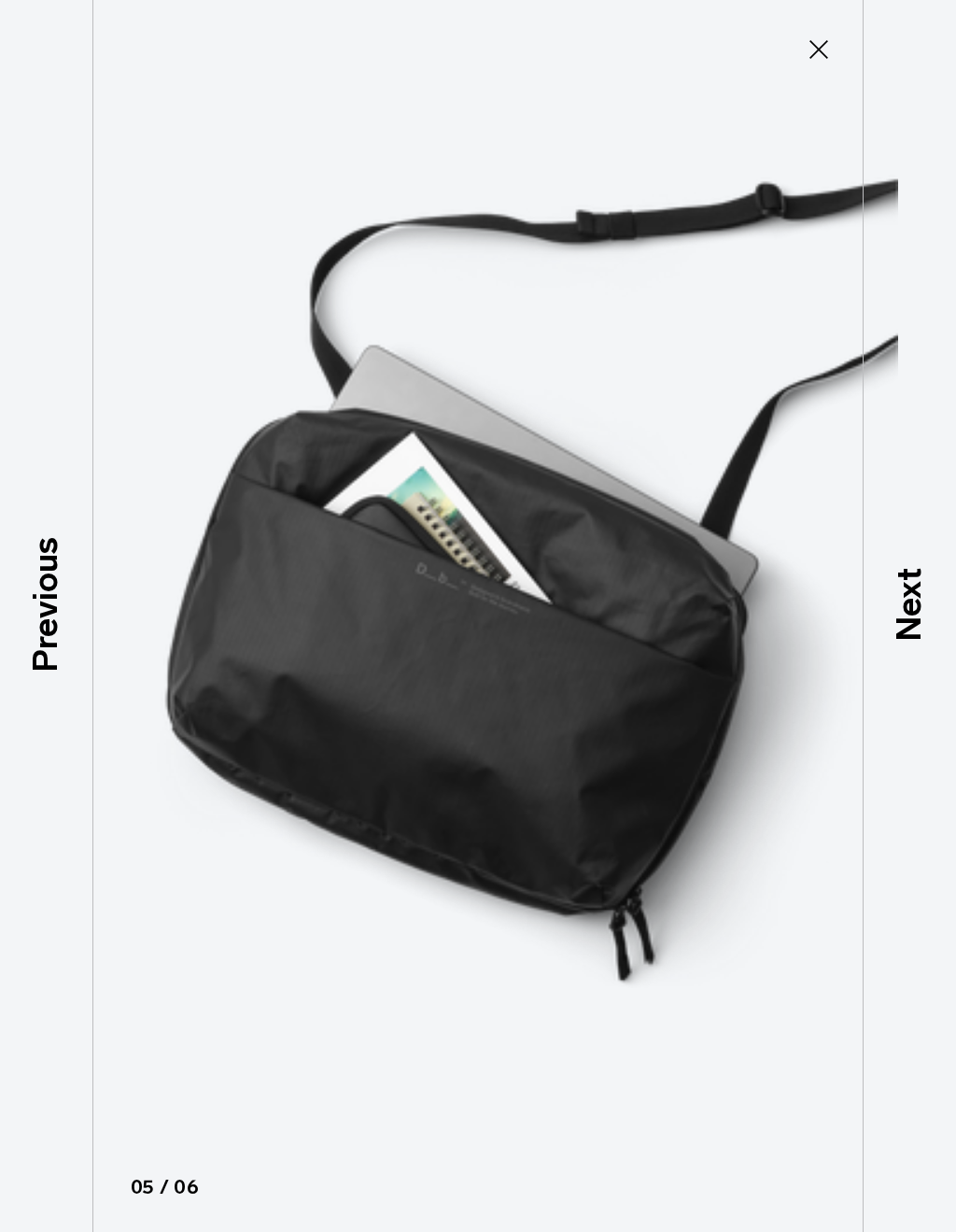 click on "Next" at bounding box center (909, 604) 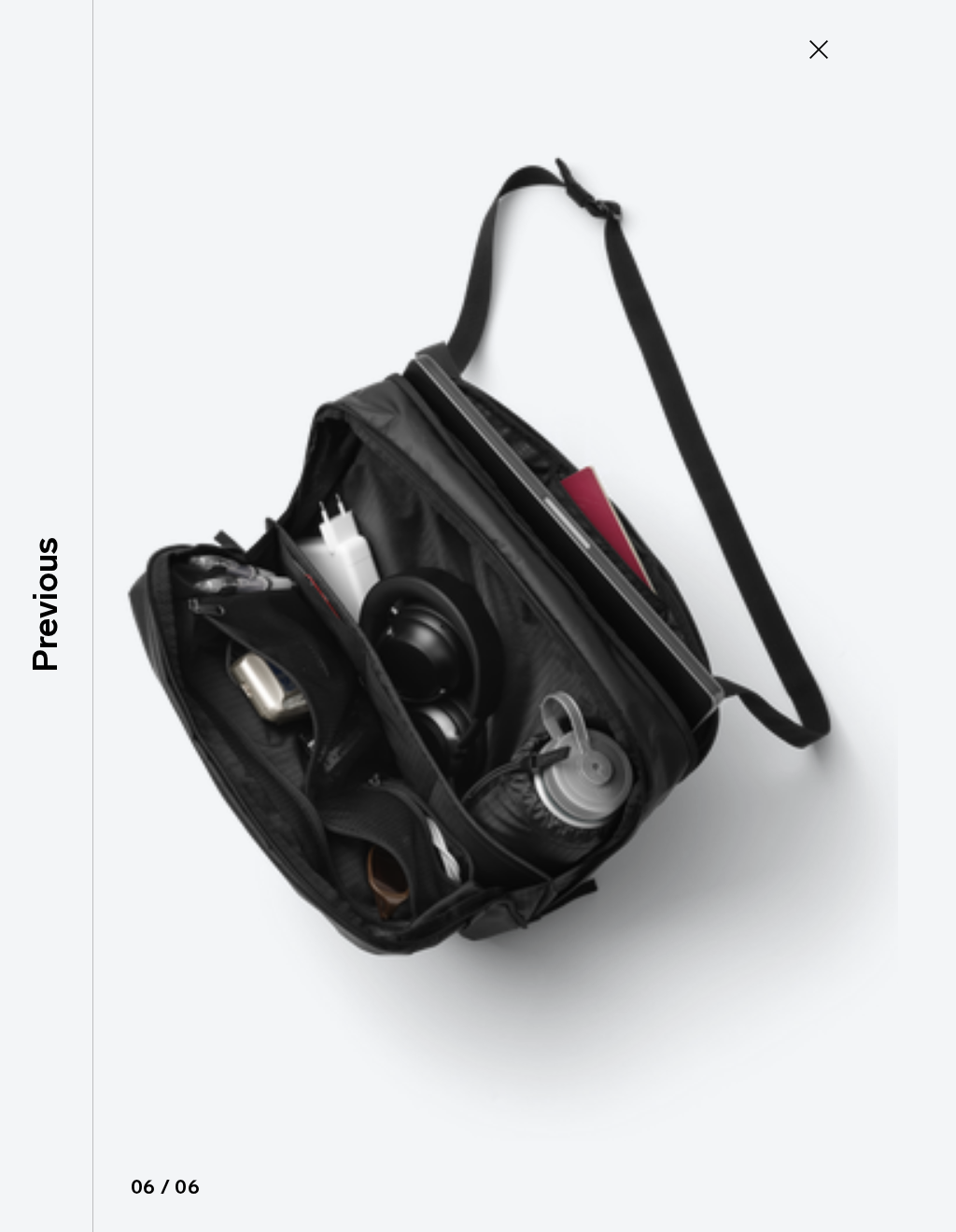 click at bounding box center (478, 616) 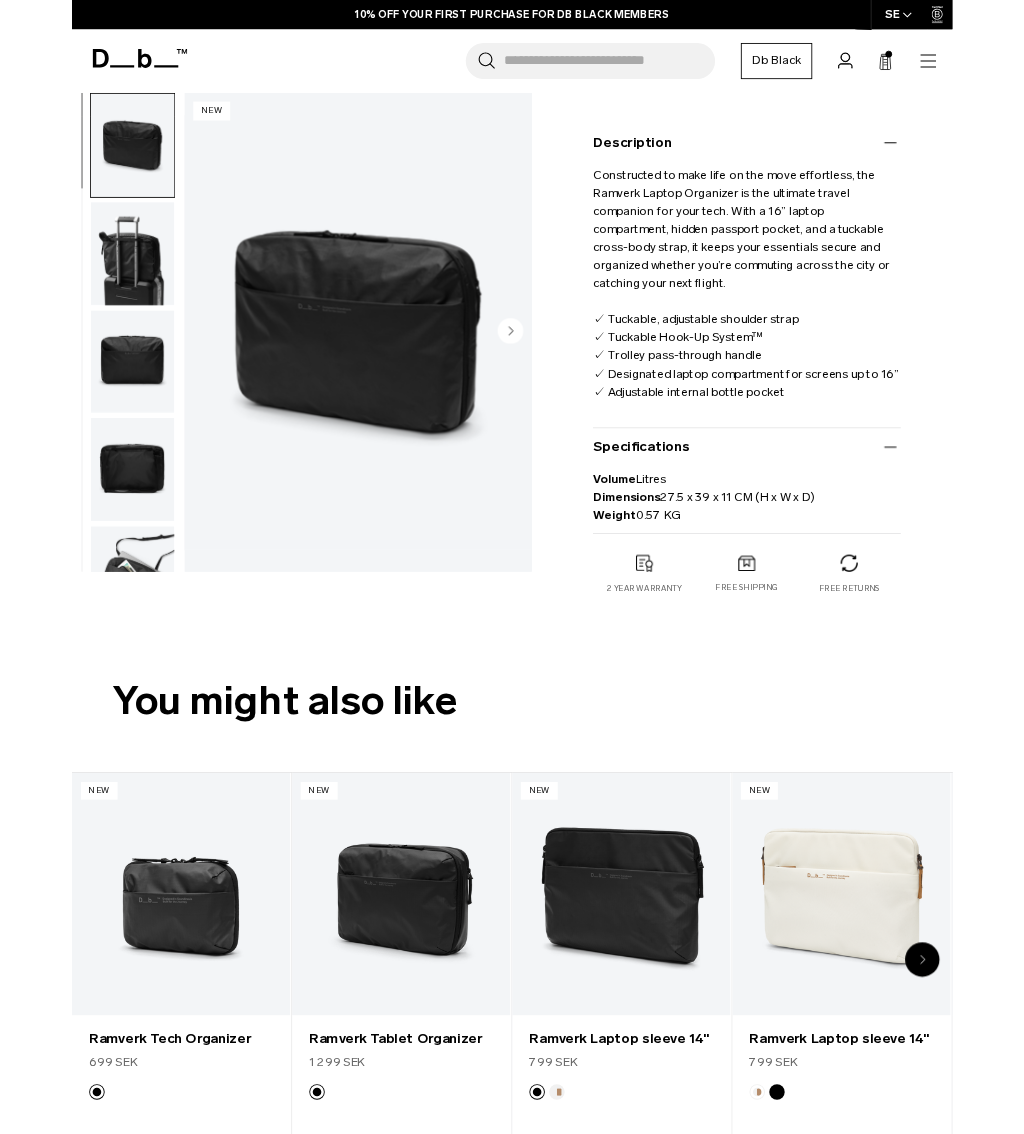 scroll, scrollTop: 0, scrollLeft: 0, axis: both 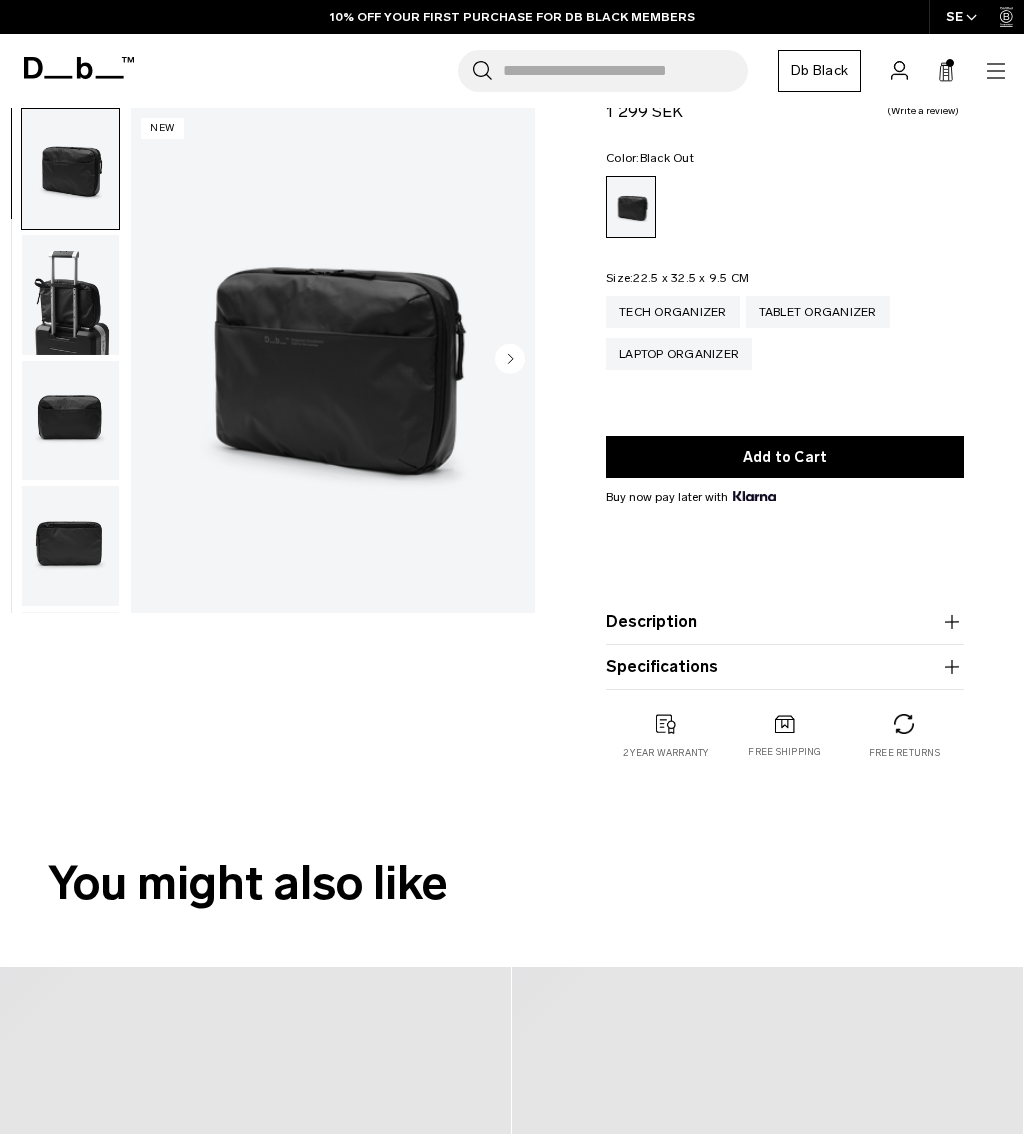 click 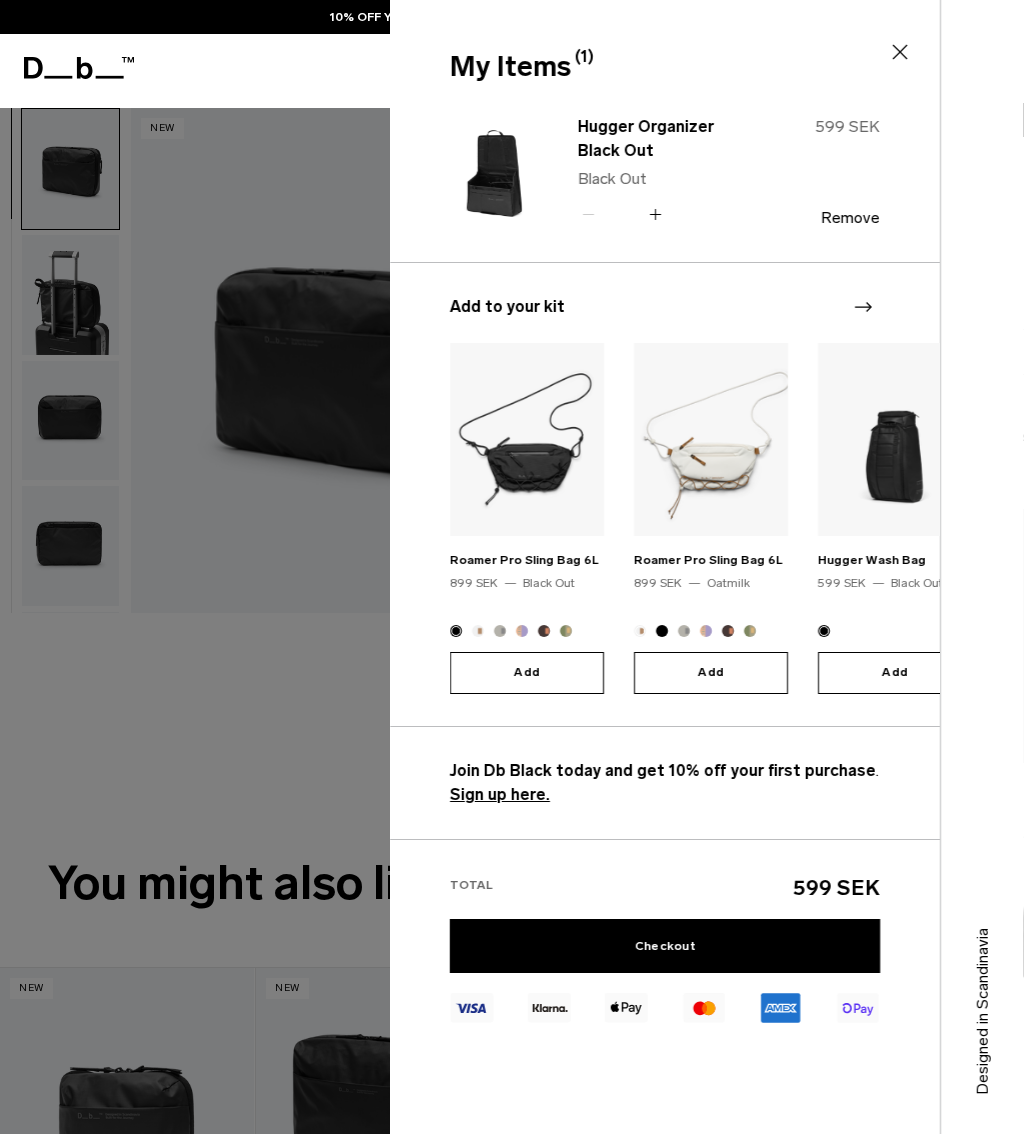 click at bounding box center [498, 171] 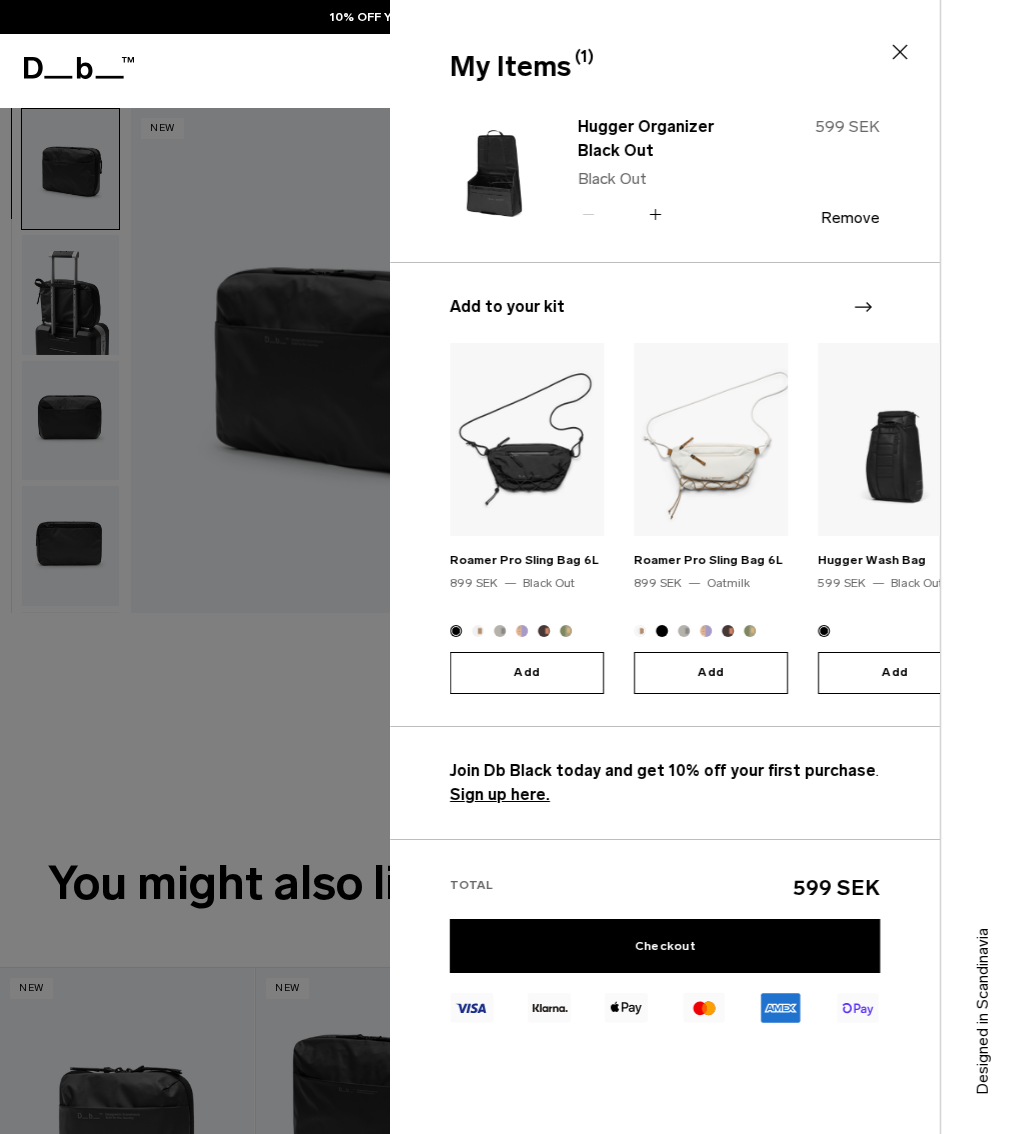 click on "Hugger Organizer Black Out" at bounding box center (666, 139) 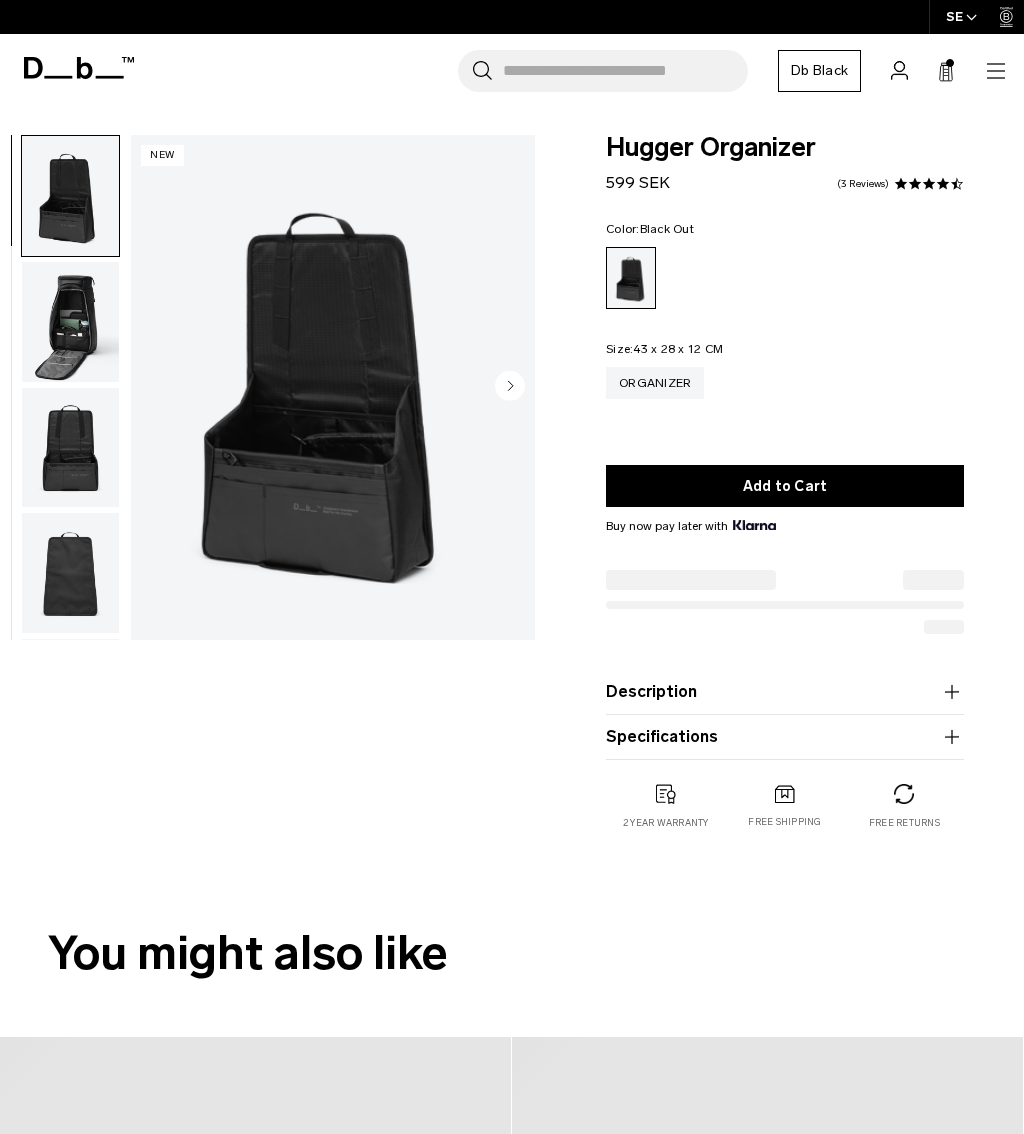 scroll, scrollTop: 0, scrollLeft: 0, axis: both 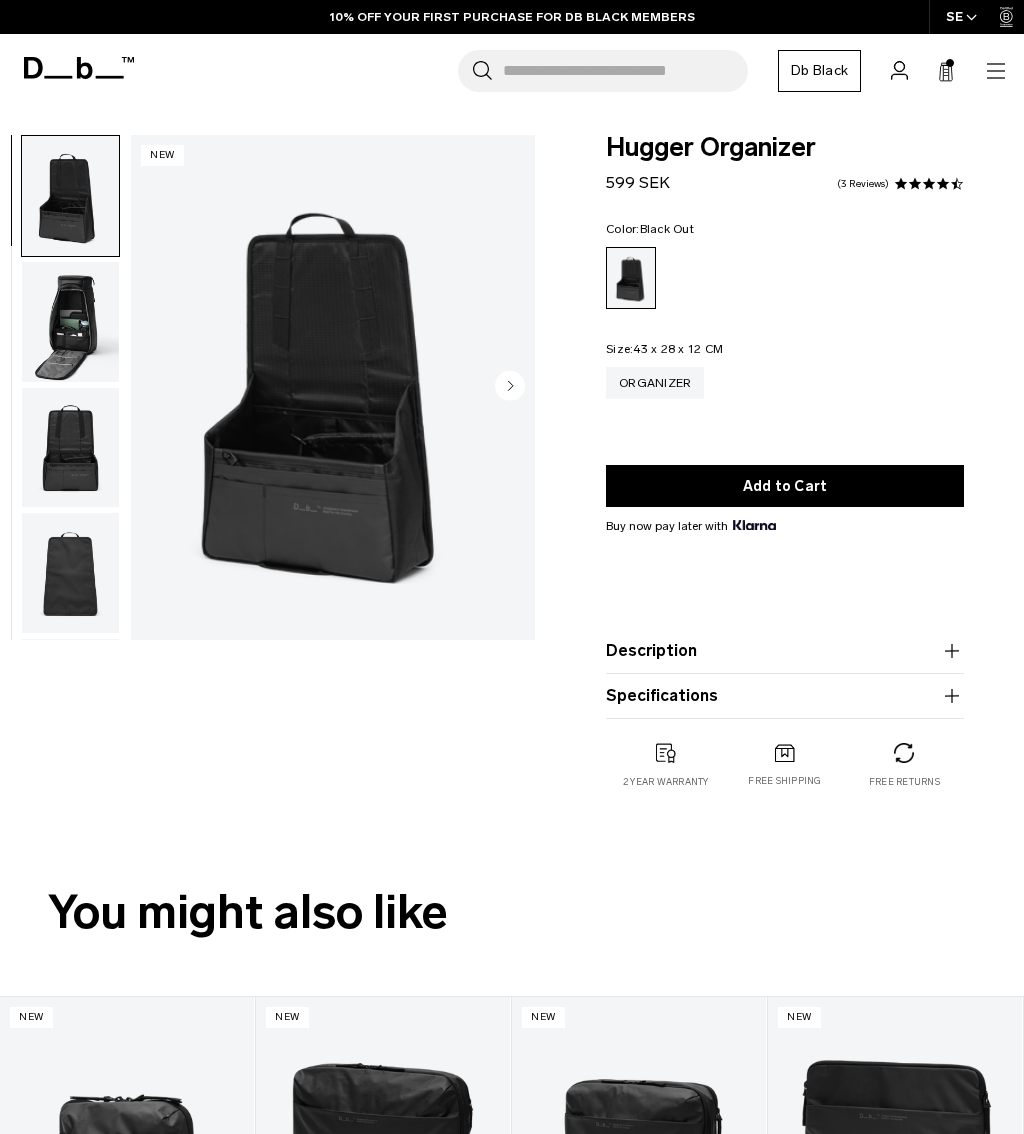 click at bounding box center [333, 387] 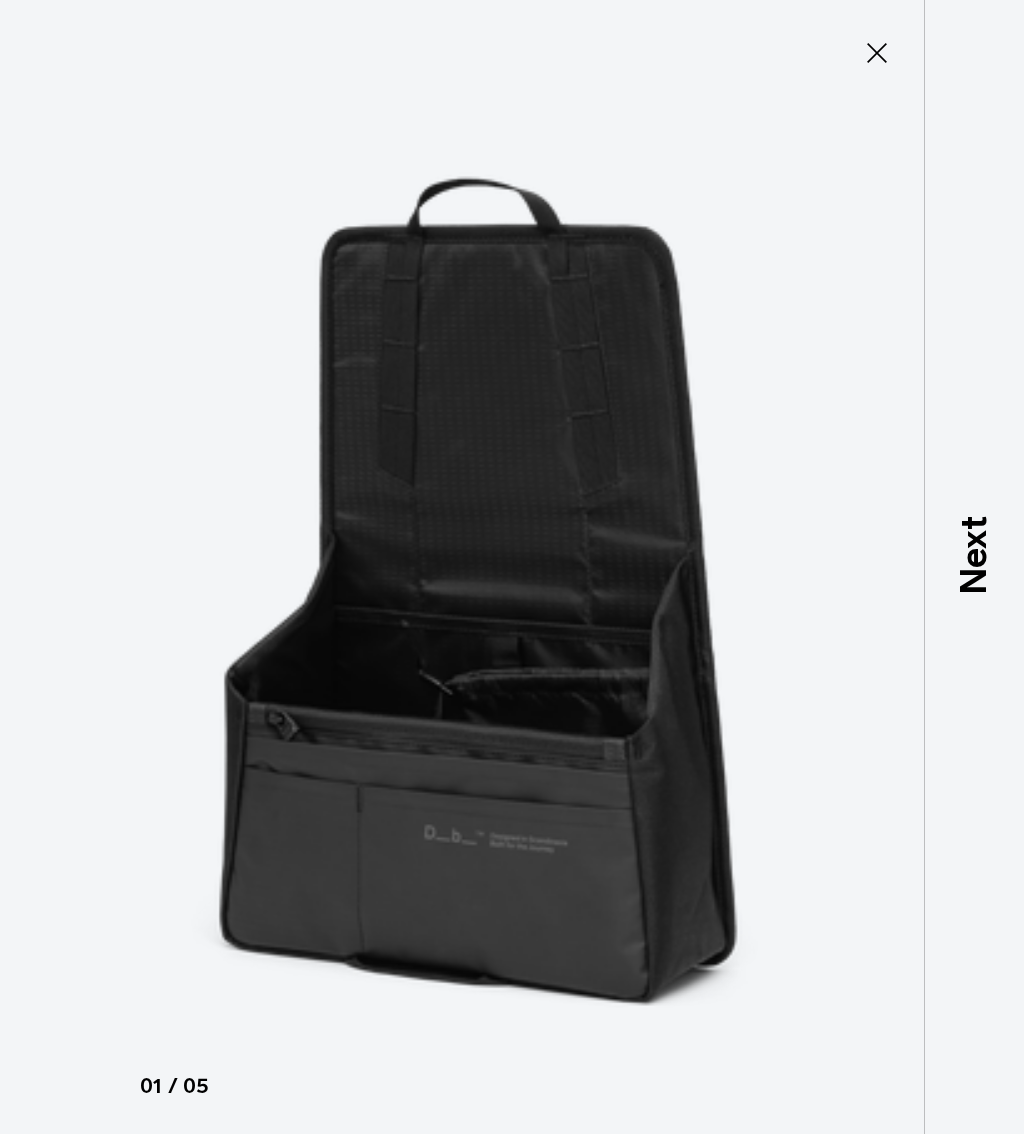 click on "Next" at bounding box center [974, 554] 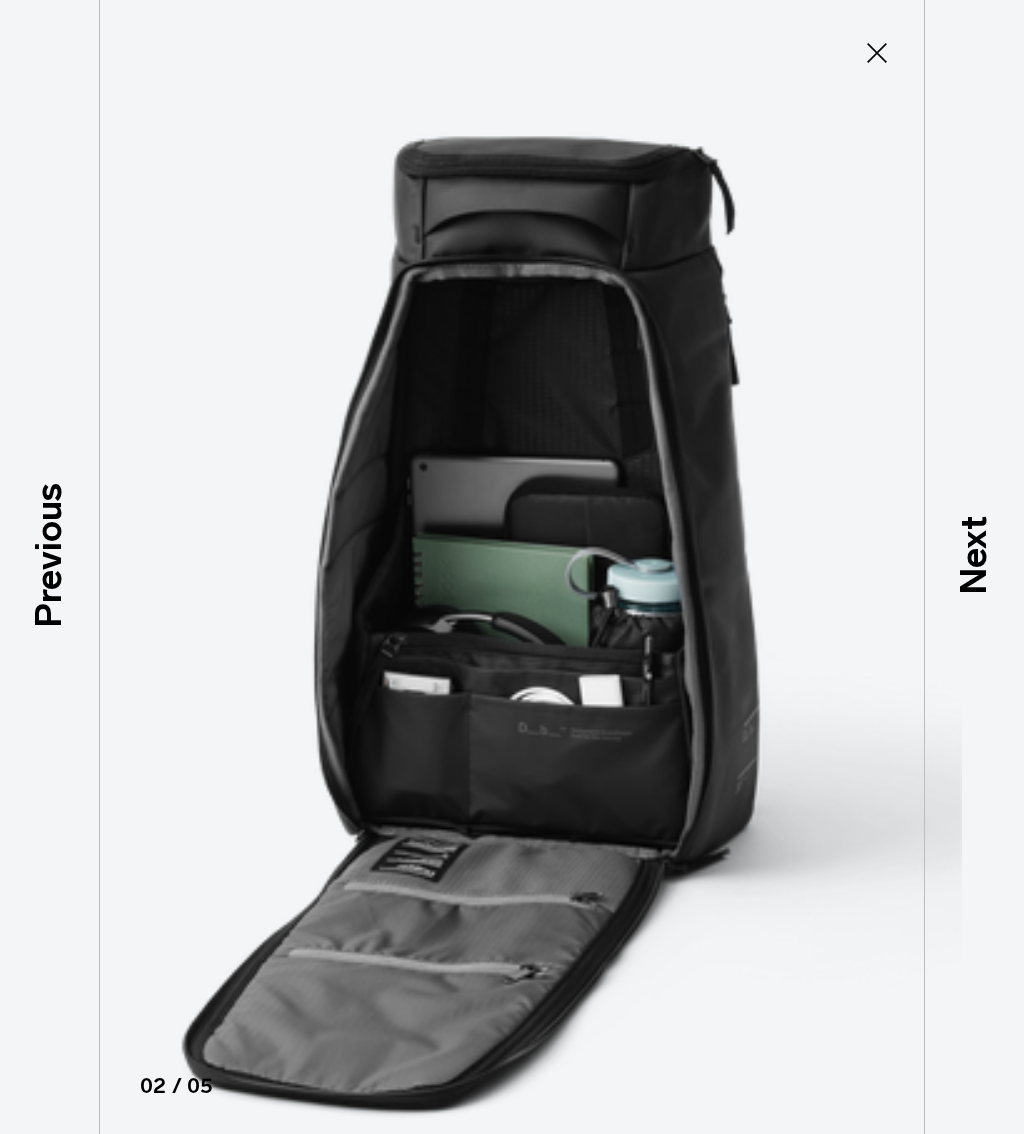 click on "Next" at bounding box center [974, 554] 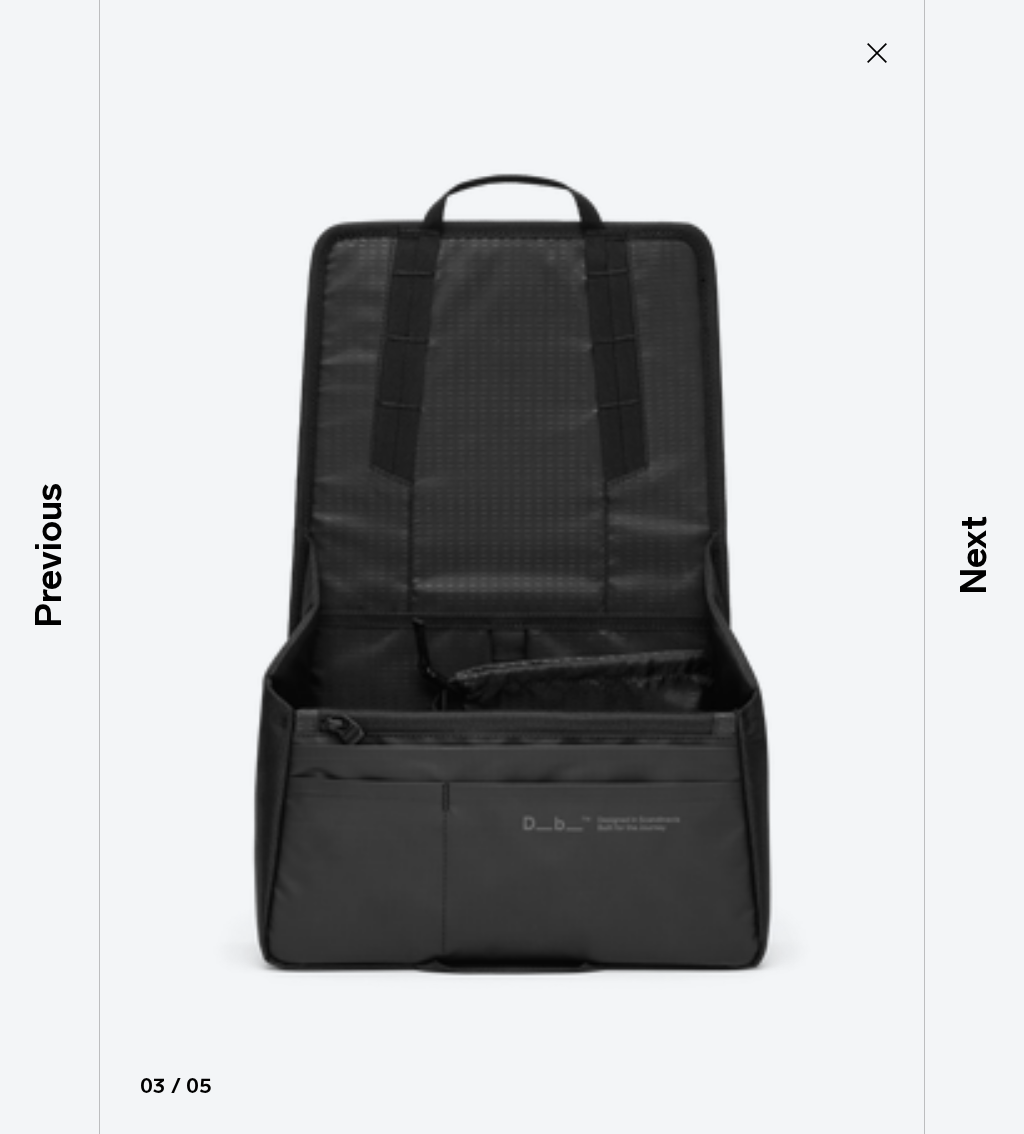 click on "Next" at bounding box center (974, 554) 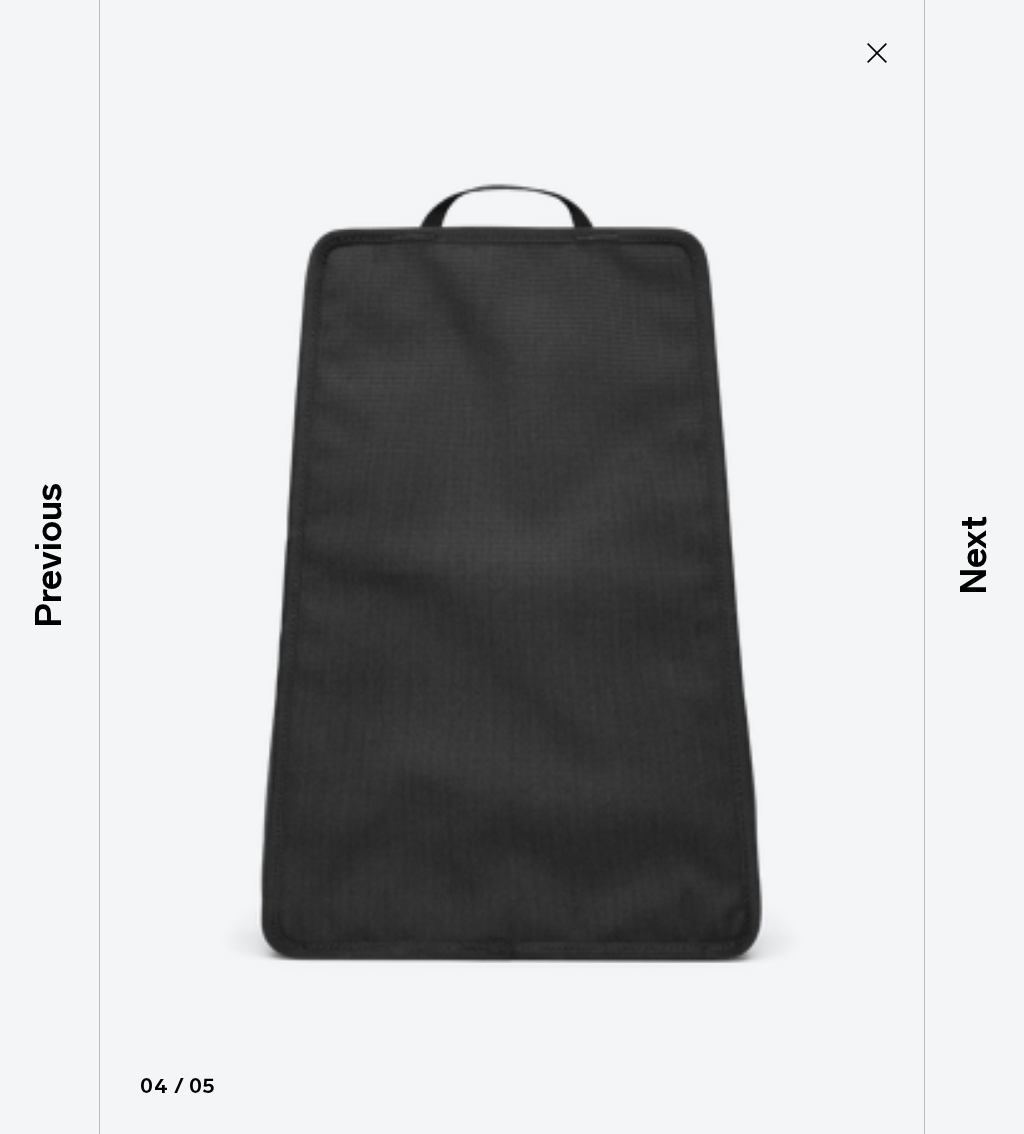 click on "Next" at bounding box center (974, 554) 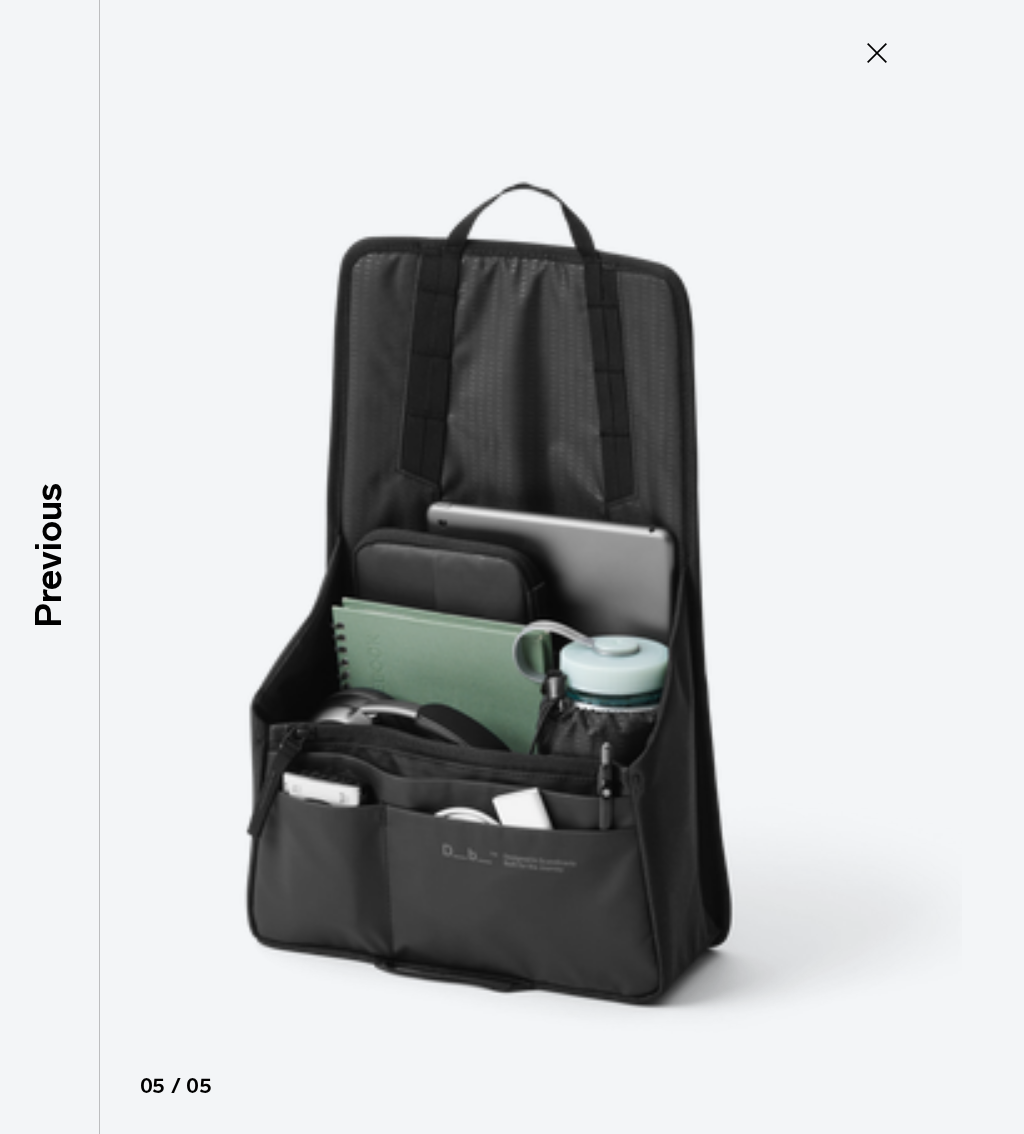 click 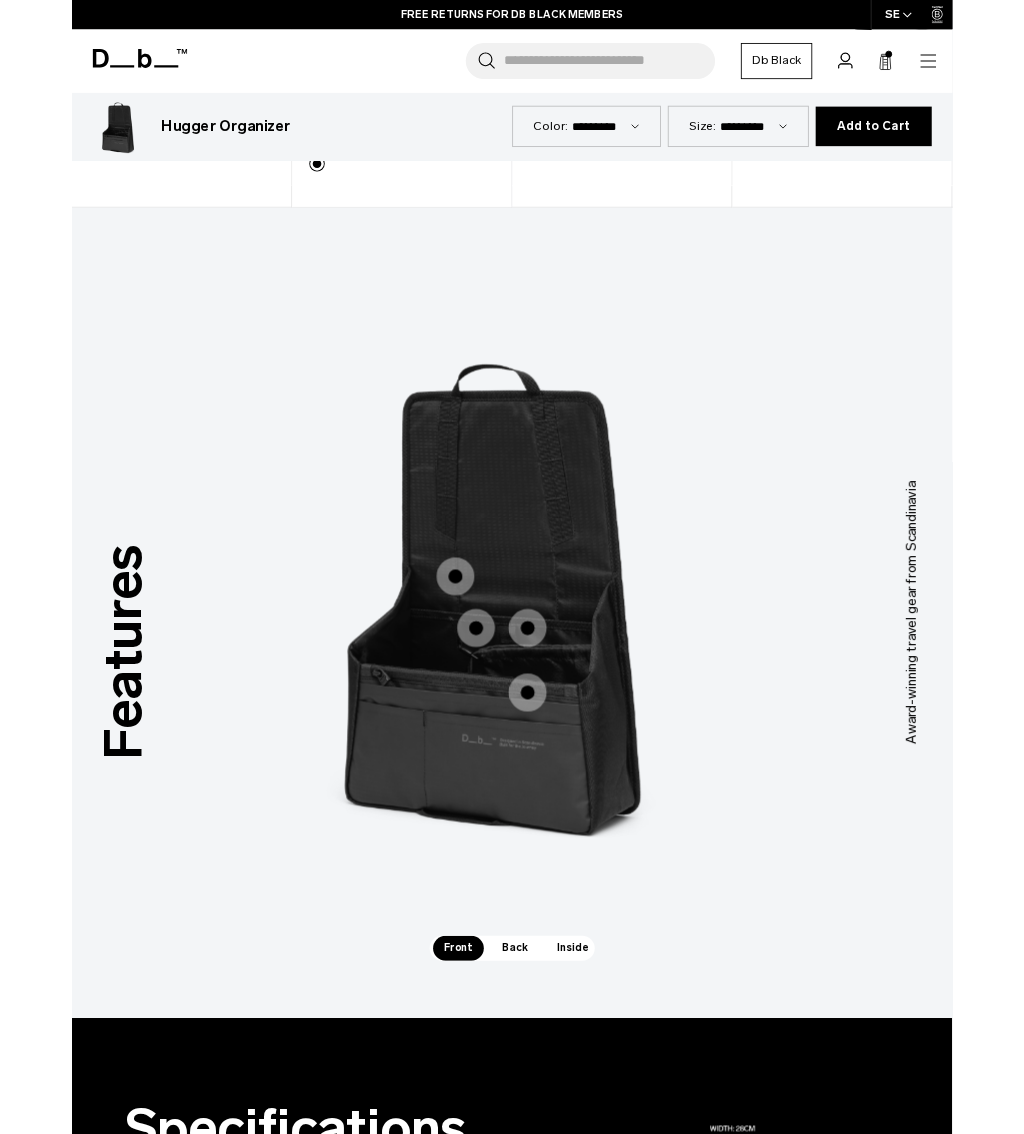 scroll, scrollTop: 1201, scrollLeft: 0, axis: vertical 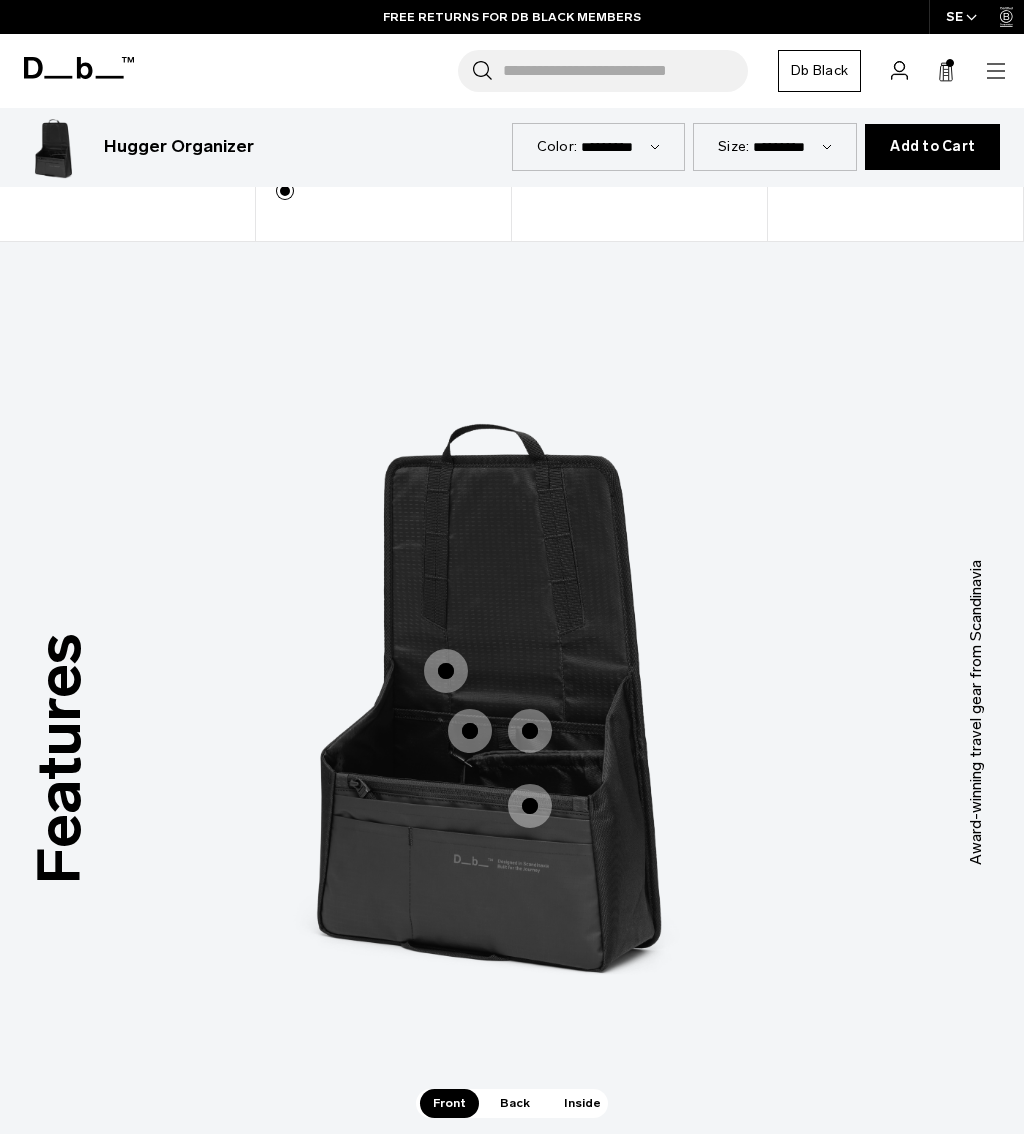 click at bounding box center [446, 671] 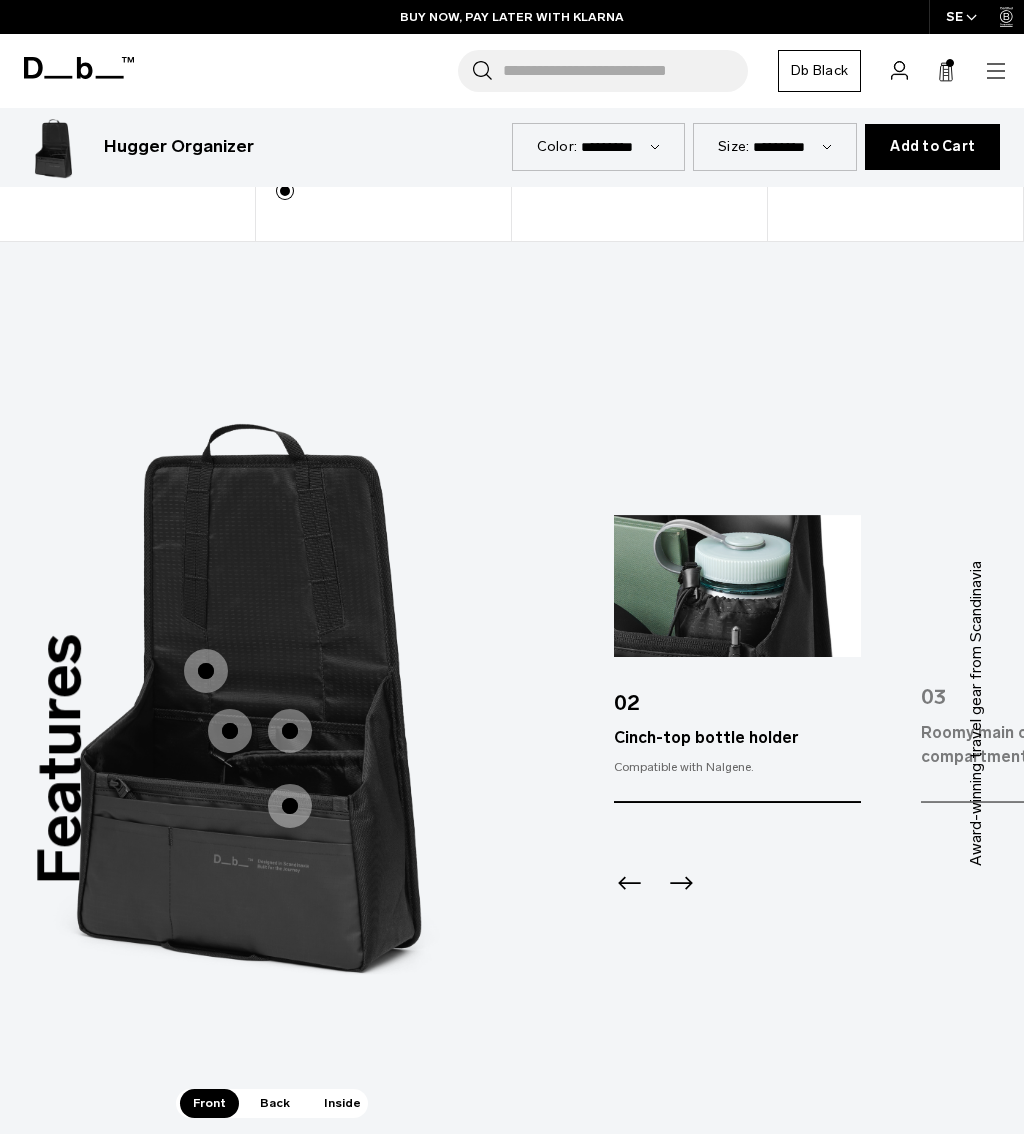 click on "Compatible with Nalgene." at bounding box center (737, 767) 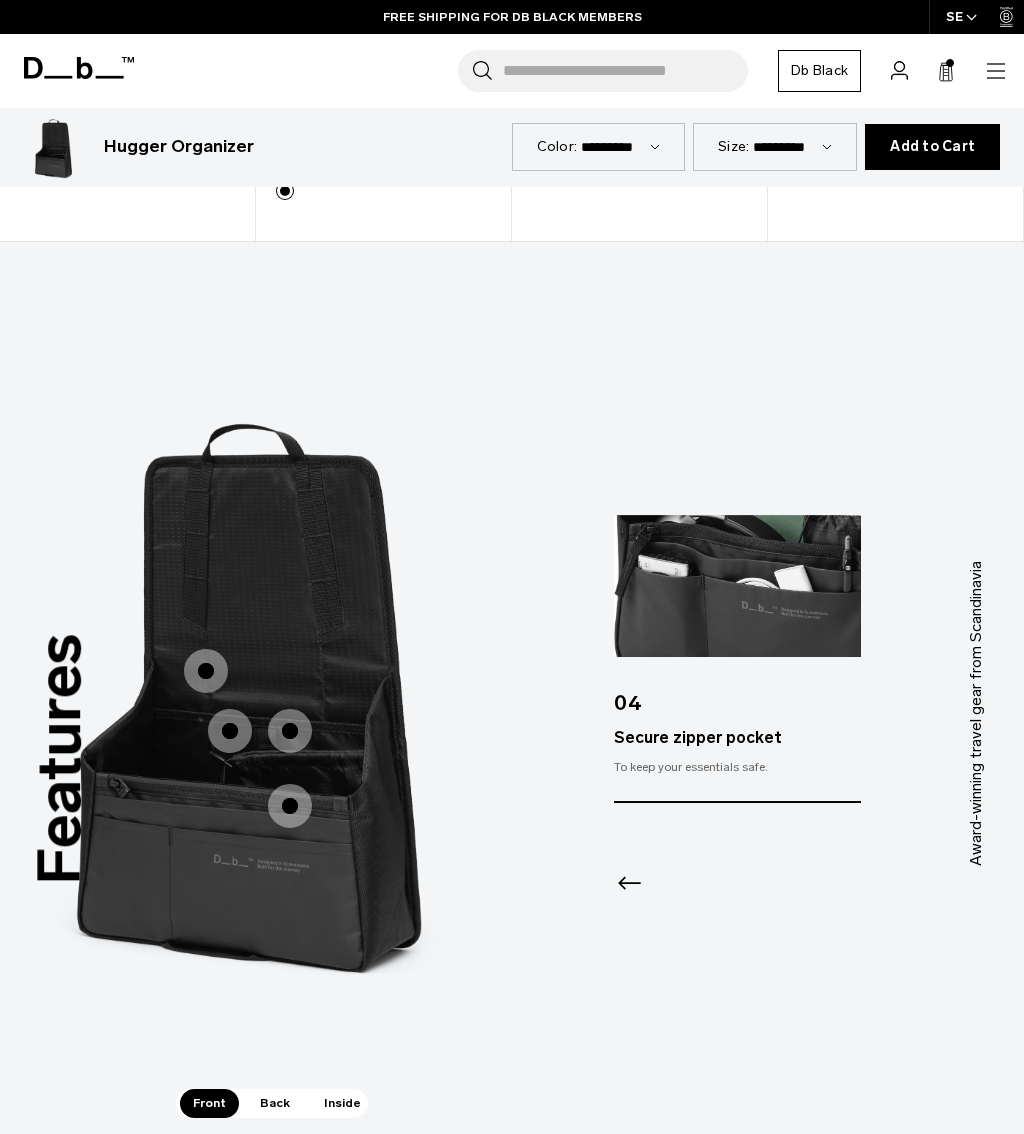 click at bounding box center [290, 806] 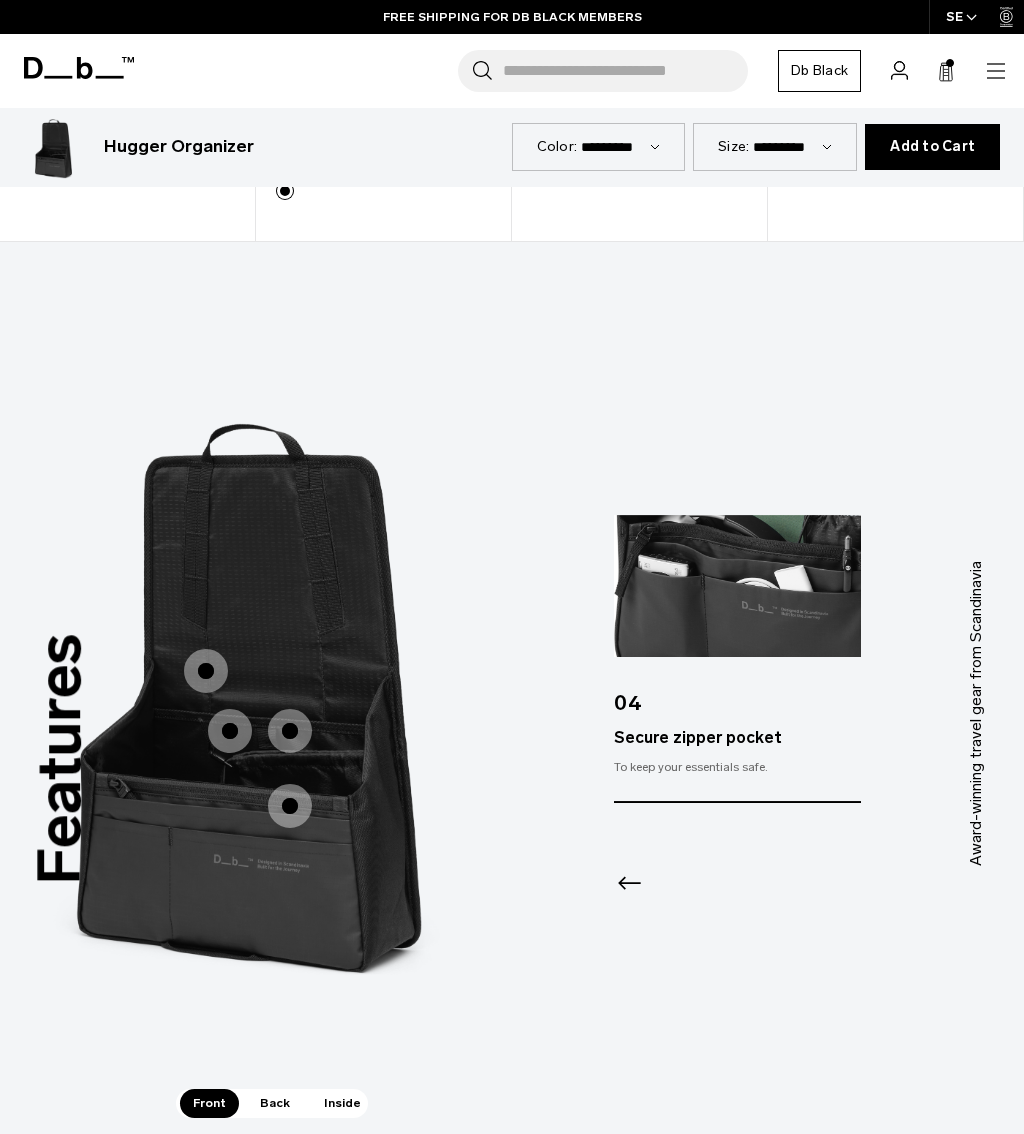 click at bounding box center (290, 731) 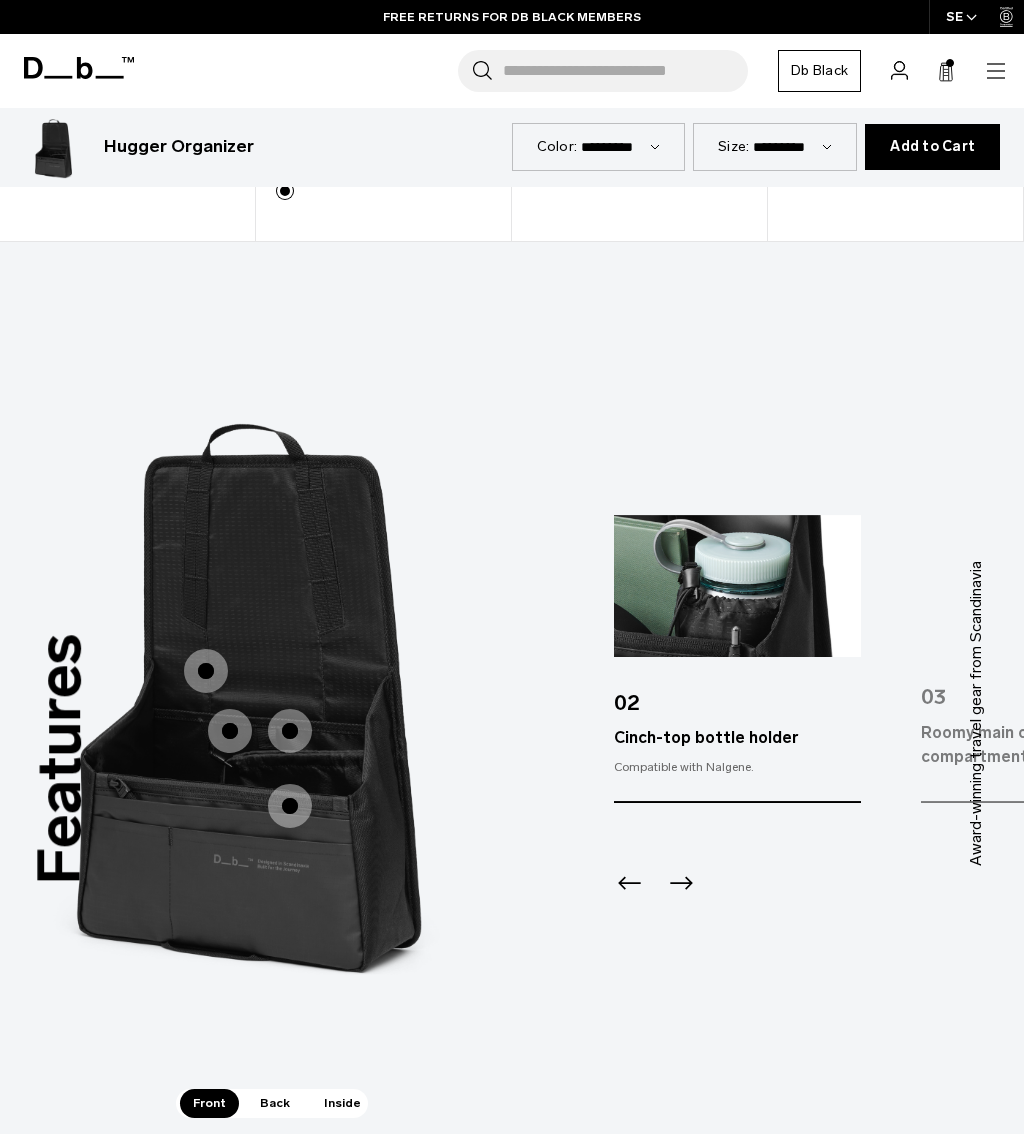 click at bounding box center (230, 731) 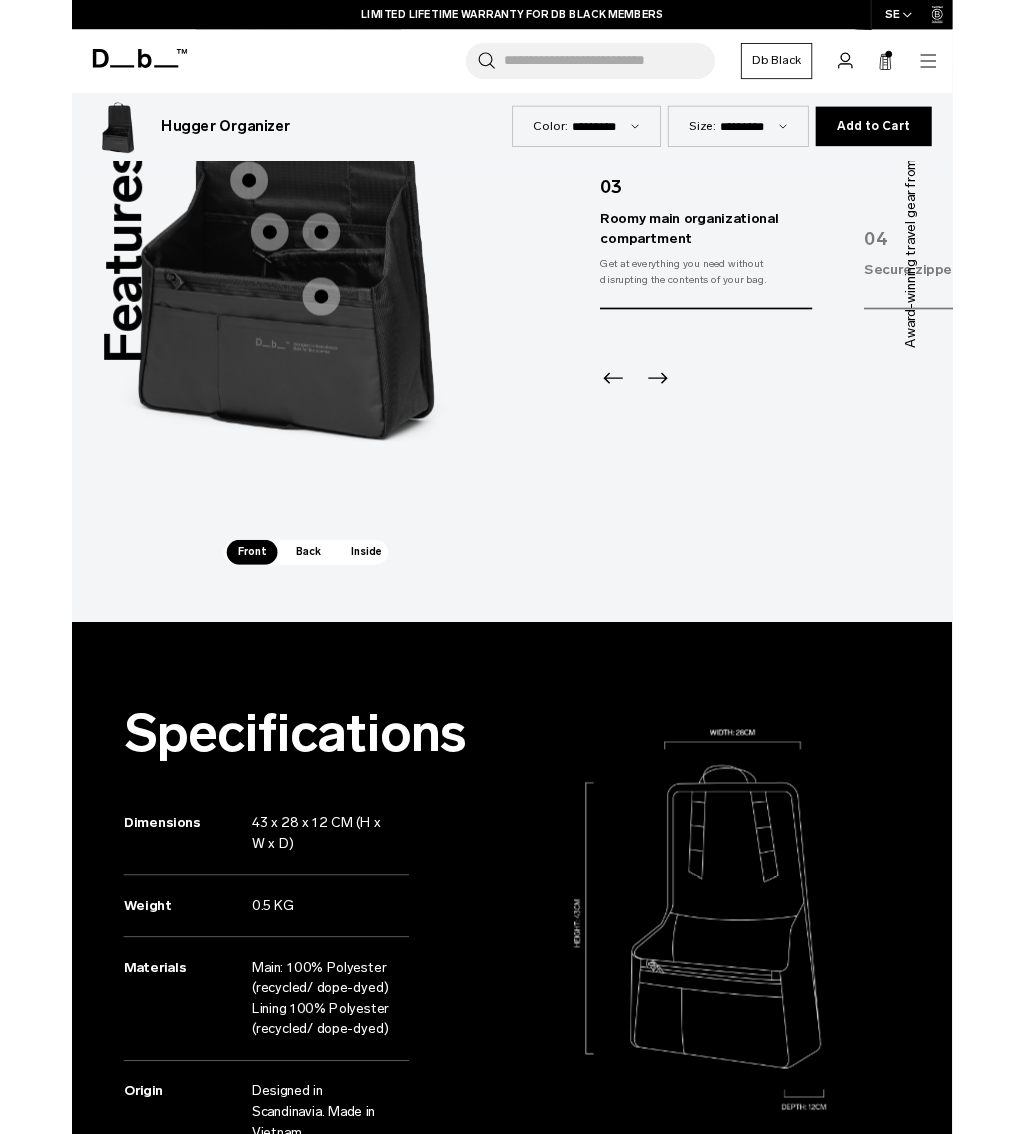 scroll, scrollTop: 1660, scrollLeft: 0, axis: vertical 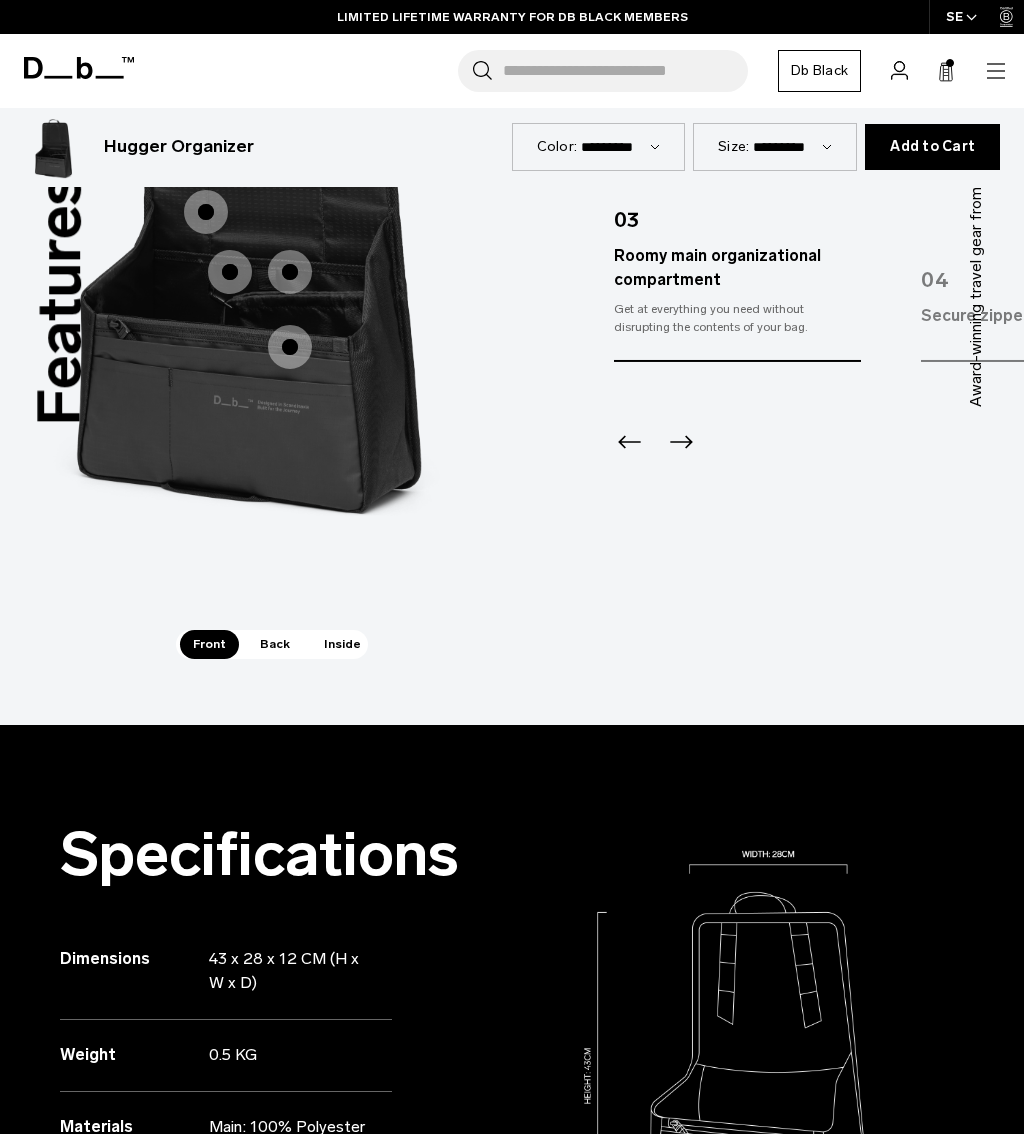 click on "Back" at bounding box center (275, 644) 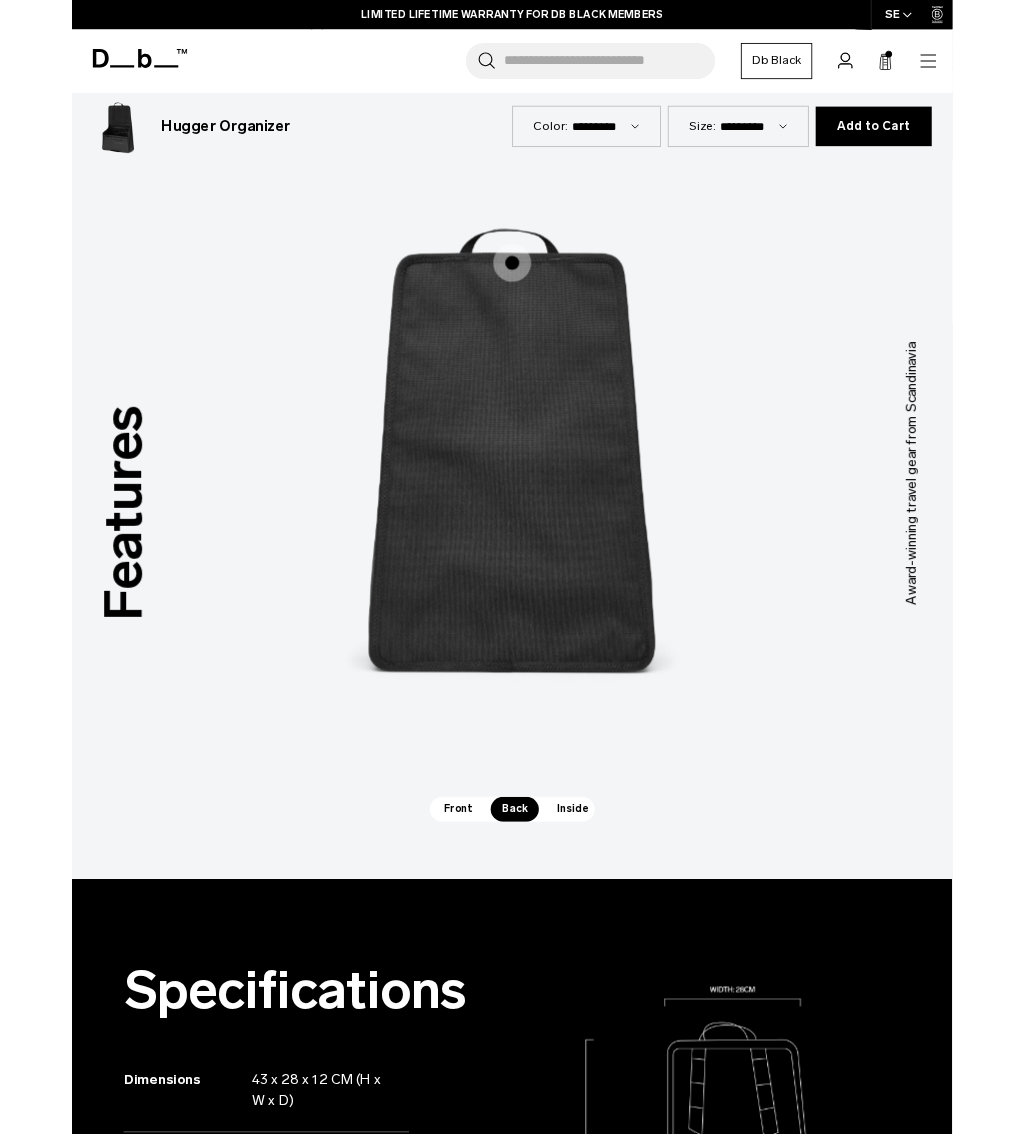 scroll, scrollTop: 1362, scrollLeft: 0, axis: vertical 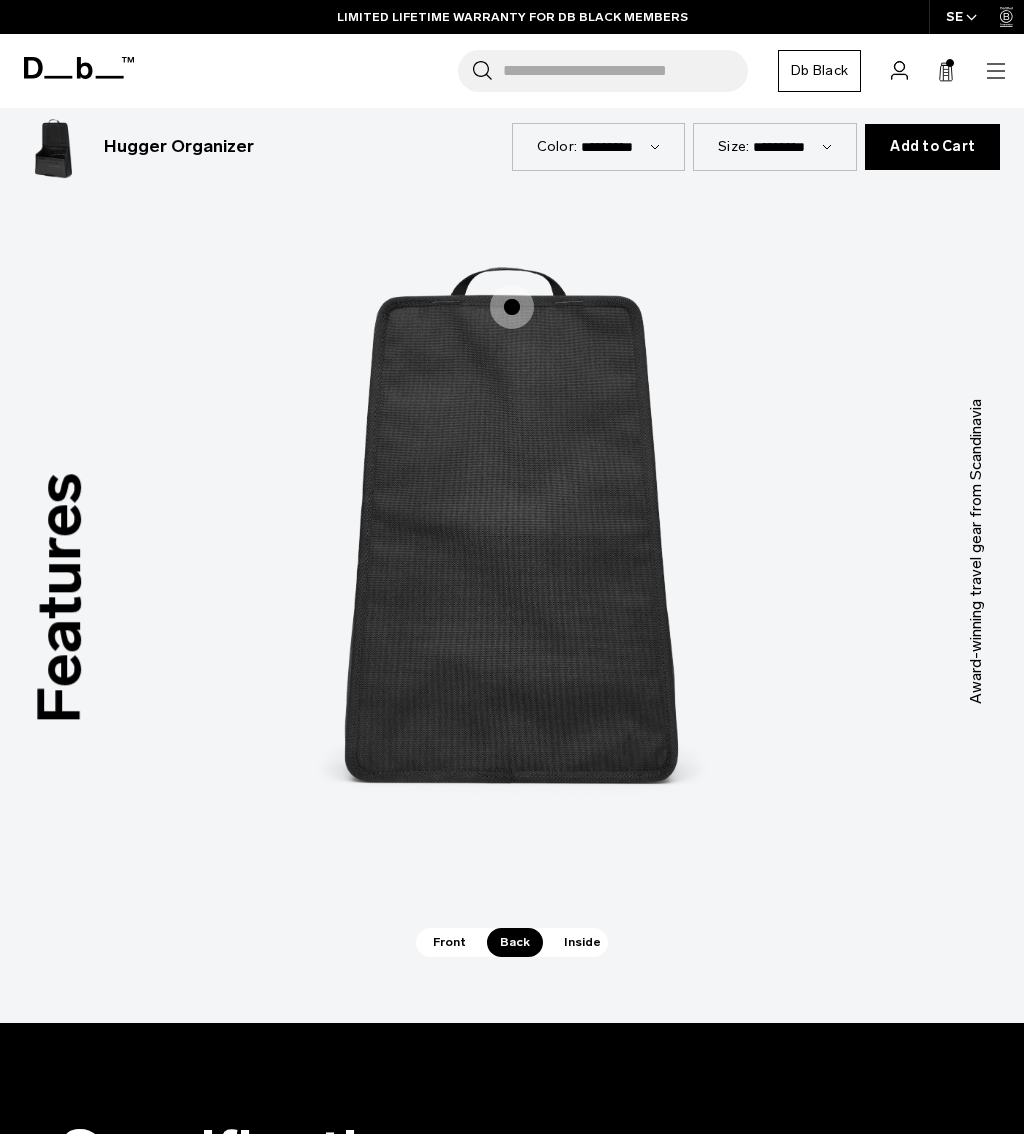 click at bounding box center (512, 307) 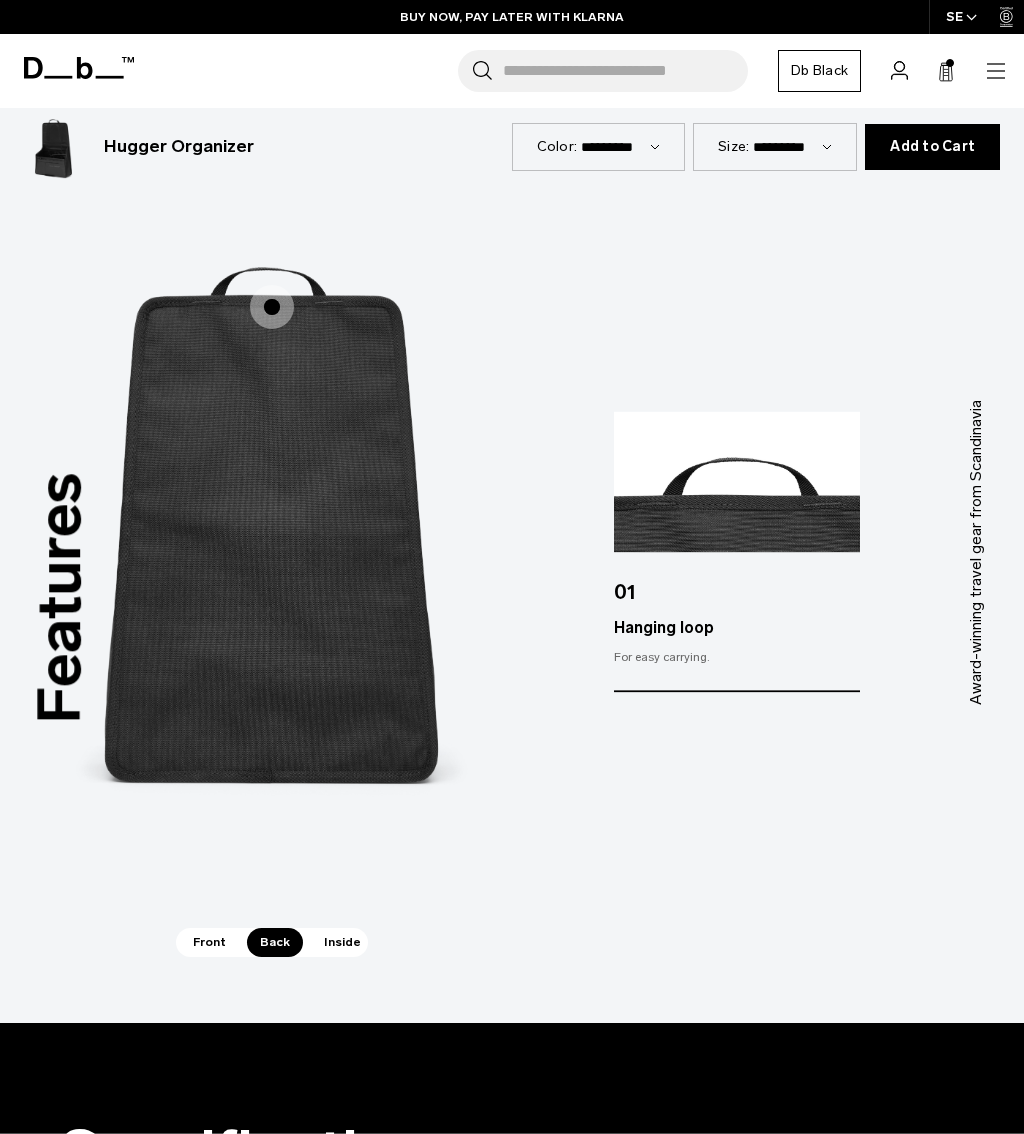 click on "Inside" at bounding box center (342, 942) 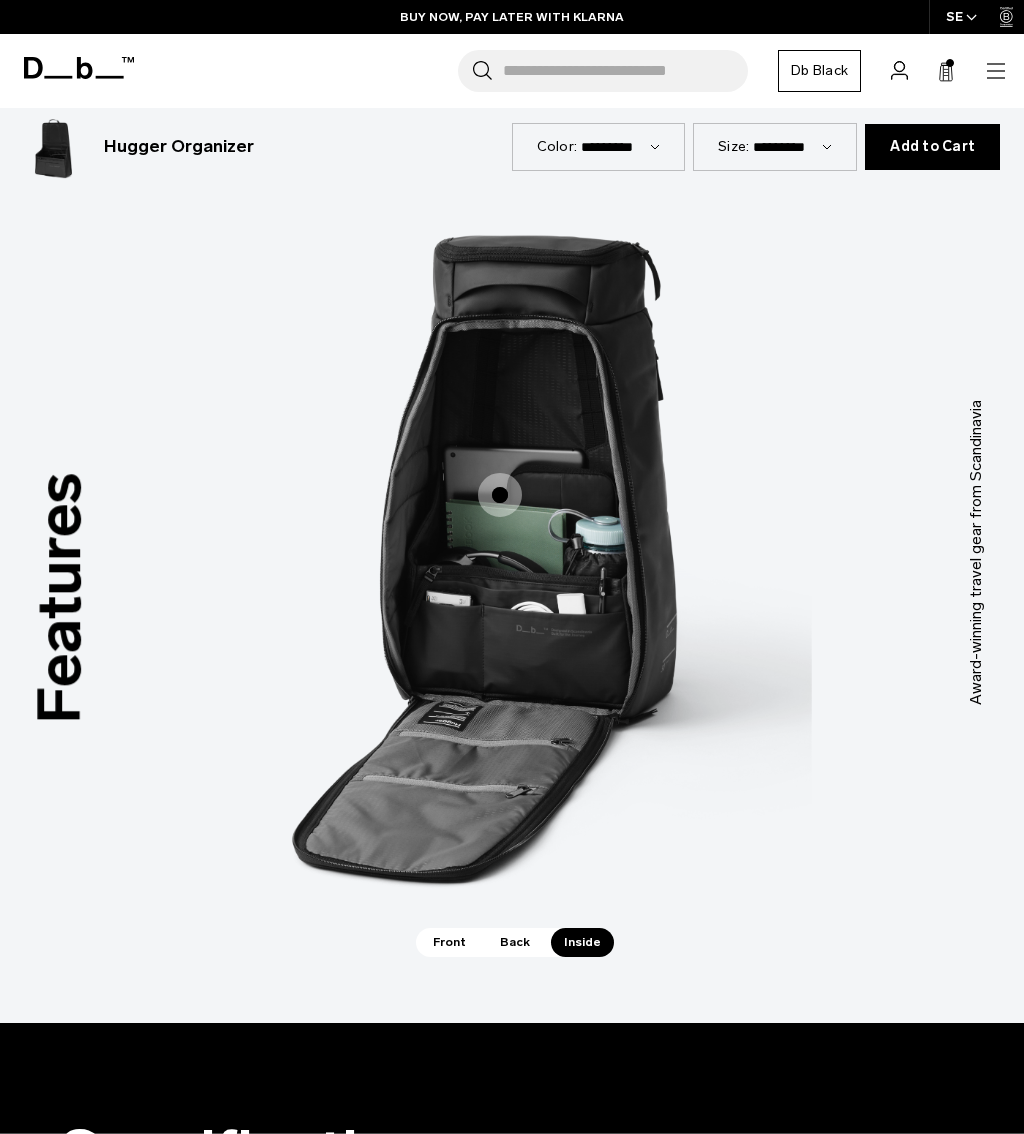 click at bounding box center [500, 495] 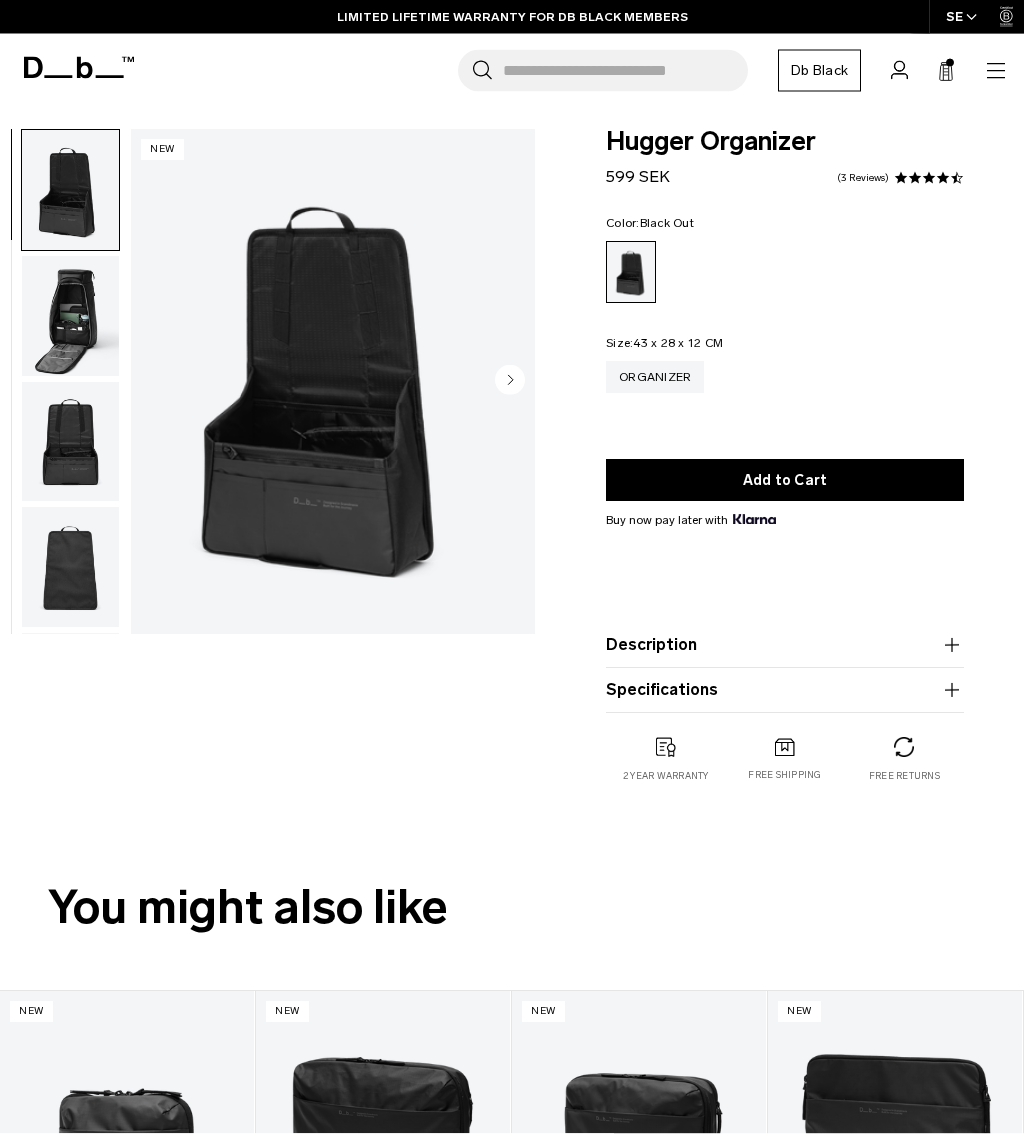 scroll, scrollTop: 0, scrollLeft: 0, axis: both 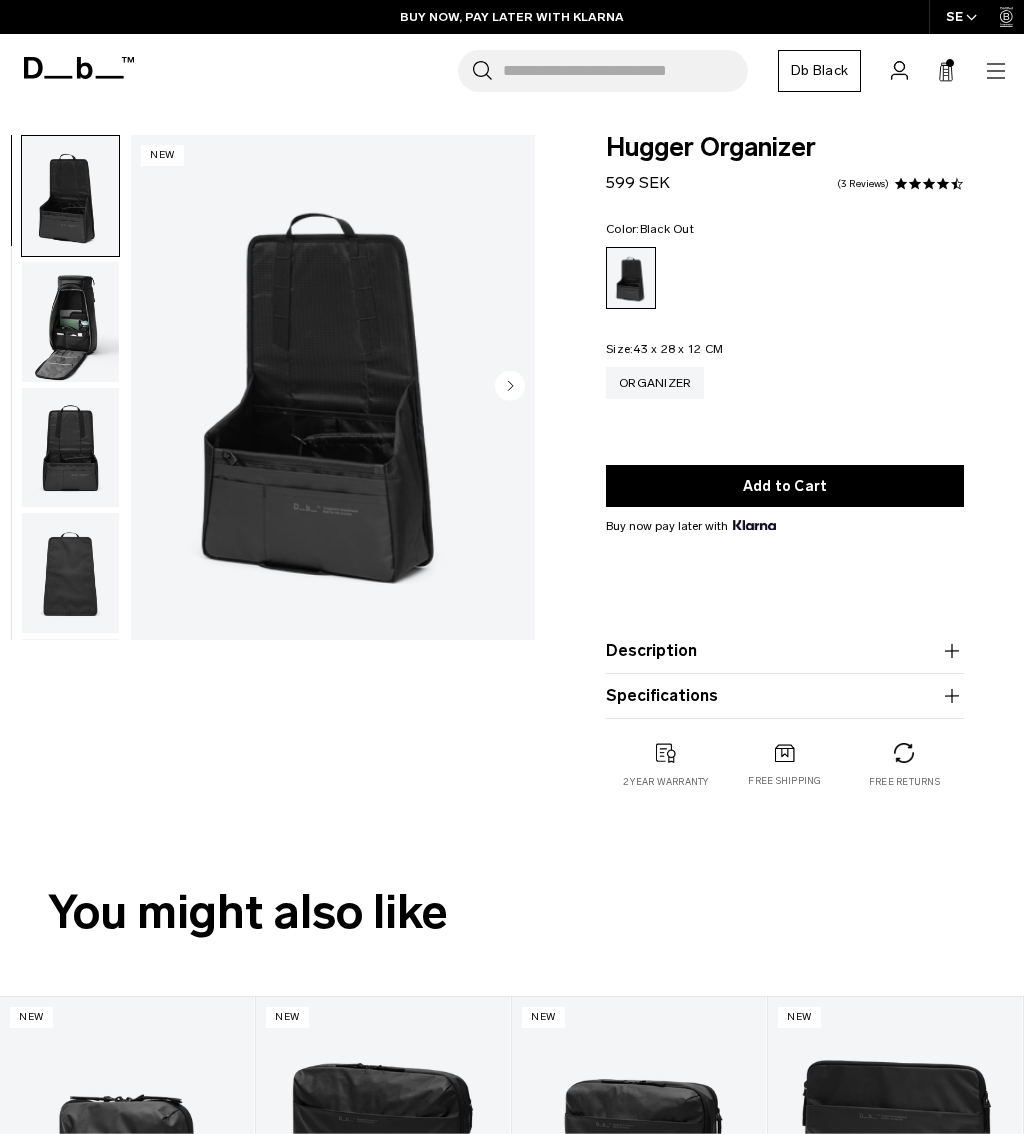 click 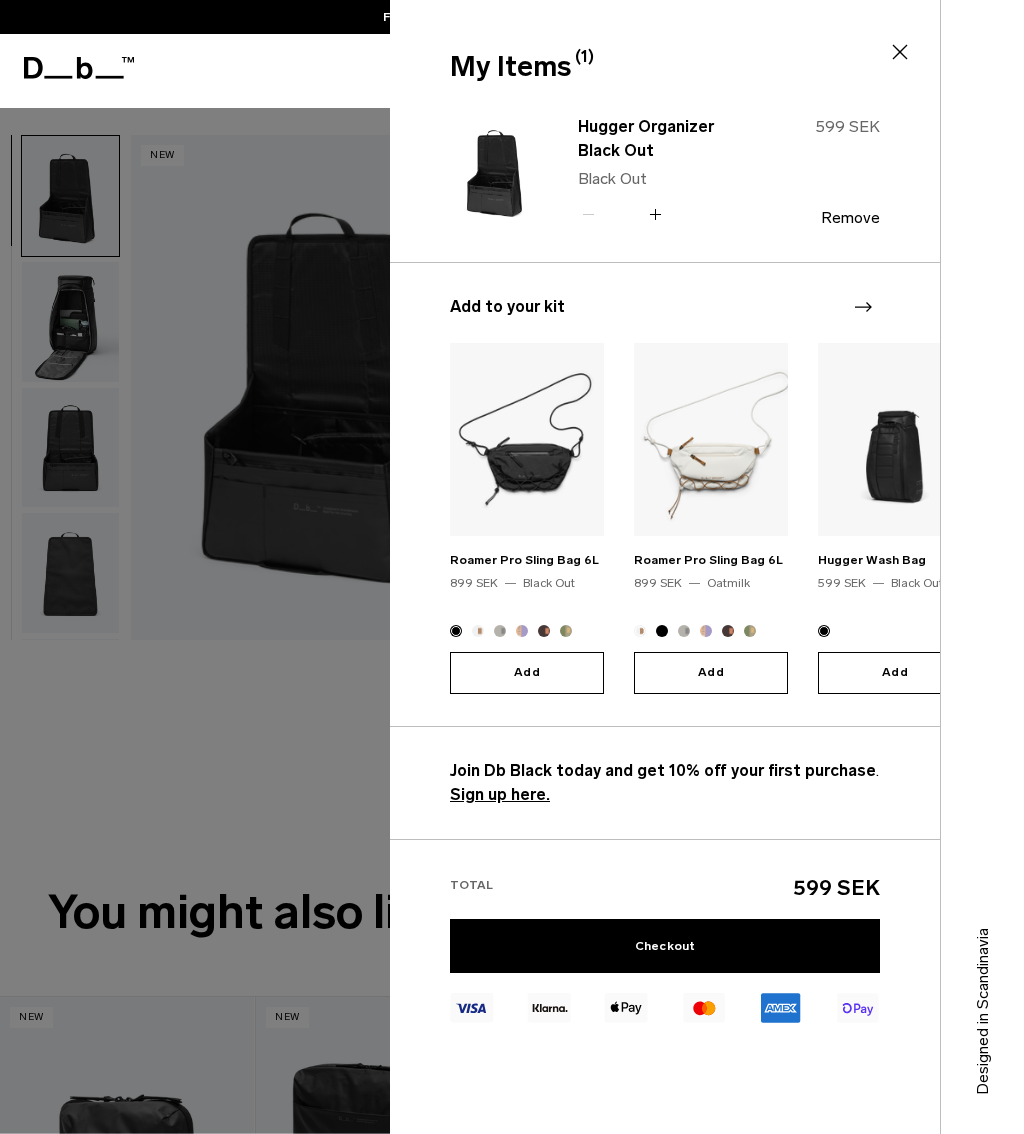 click on "Checkout" at bounding box center [665, 946] 